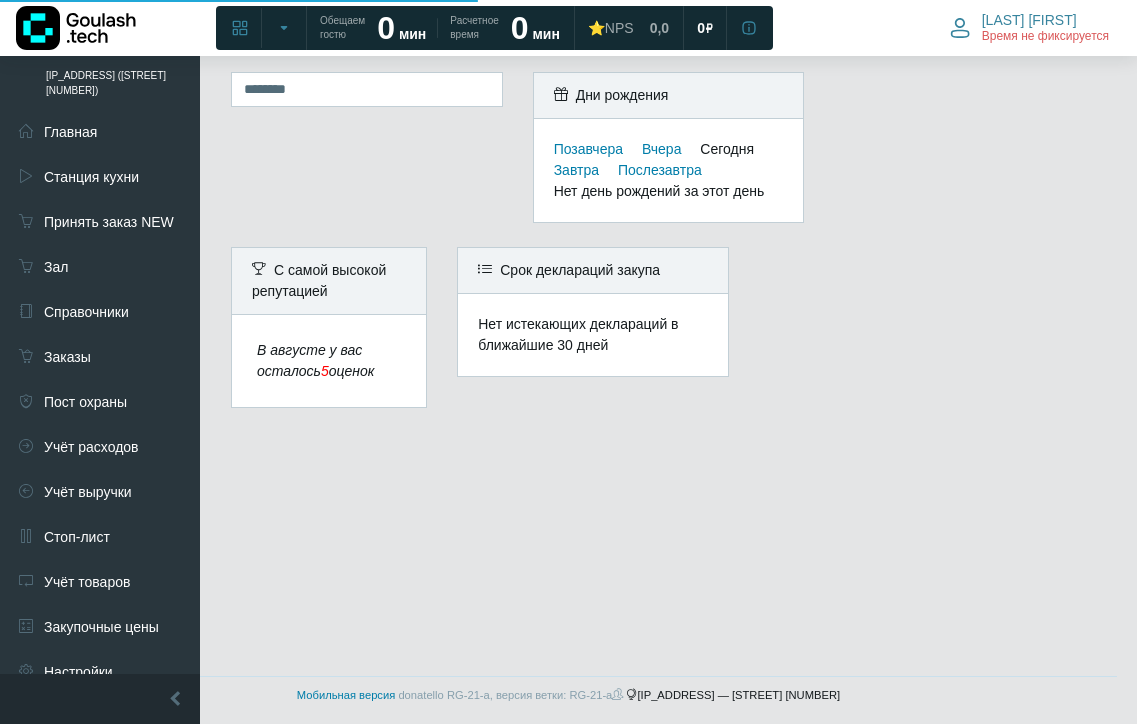 scroll, scrollTop: 0, scrollLeft: 0, axis: both 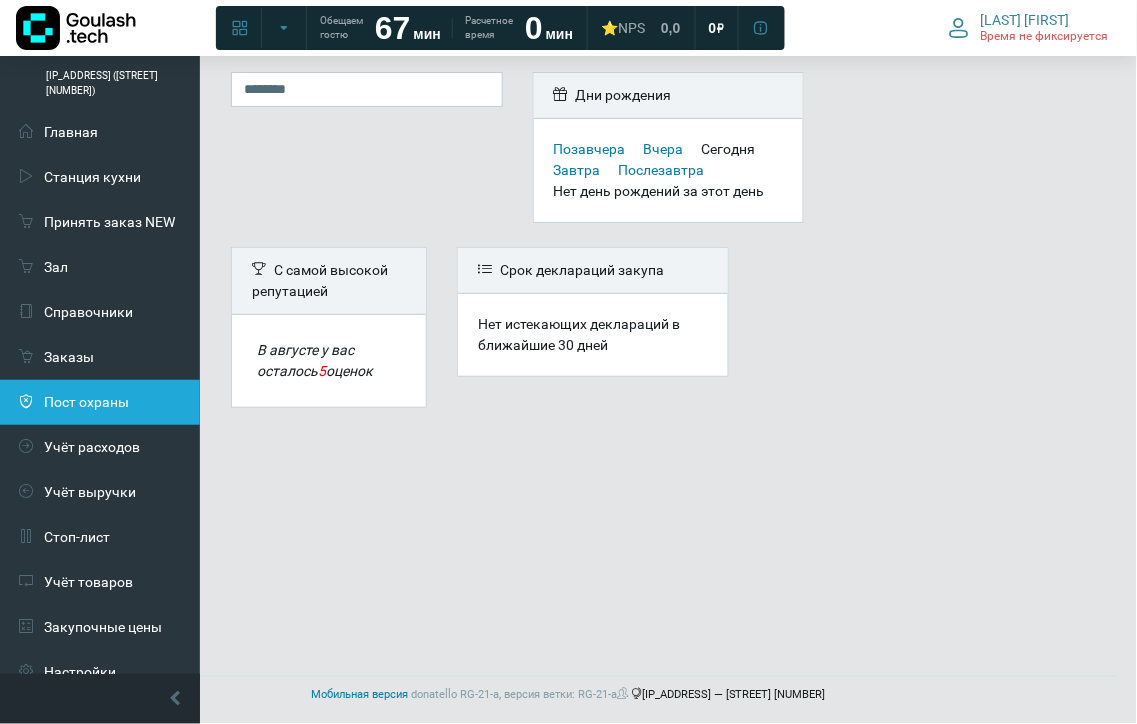 click on "Пост охраны" at bounding box center (100, 402) 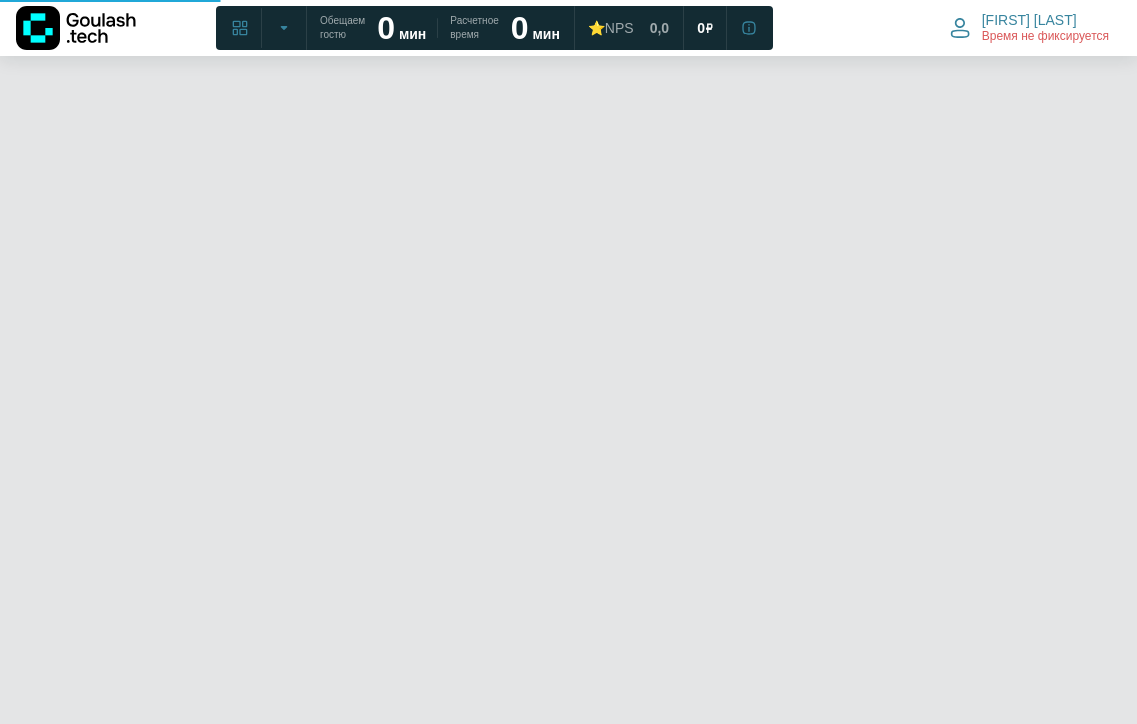 scroll, scrollTop: 0, scrollLeft: 0, axis: both 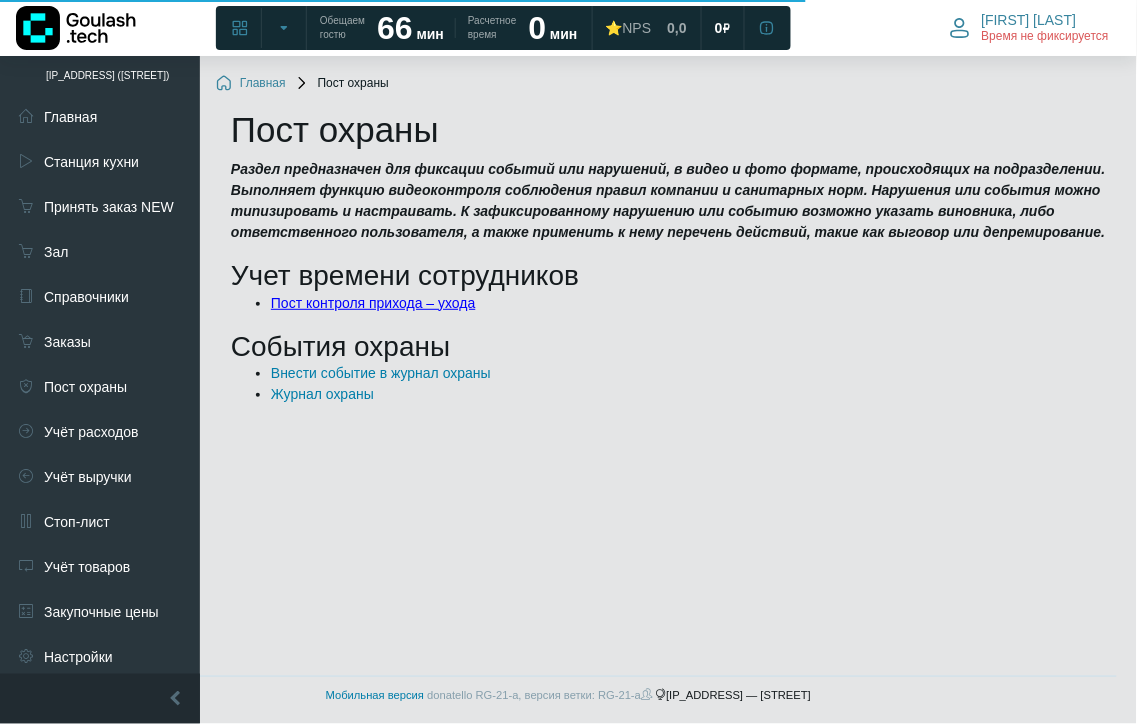 click on "Пост контроля прихода – ухода" at bounding box center [373, 303] 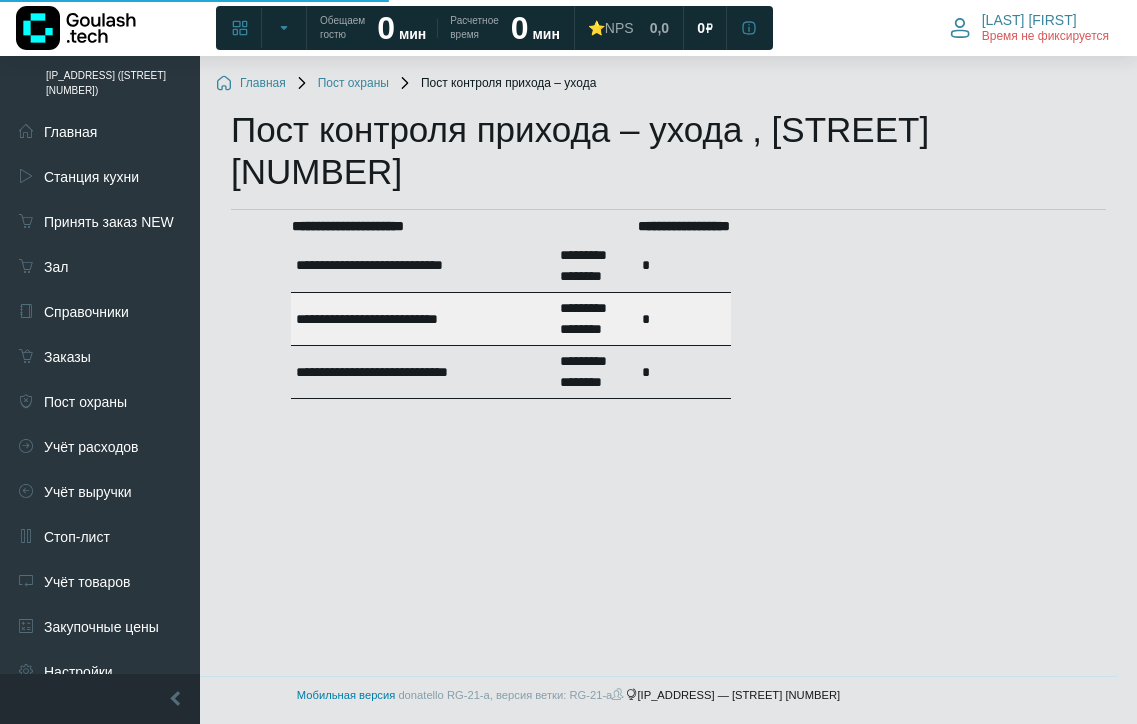 scroll, scrollTop: 0, scrollLeft: 0, axis: both 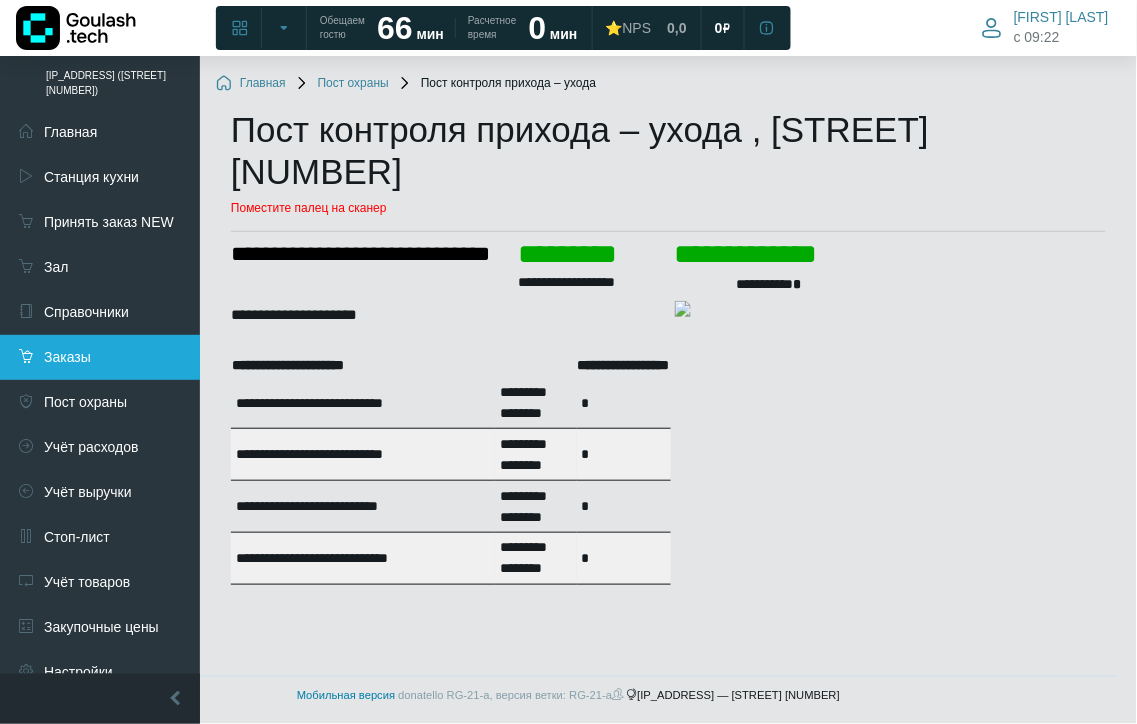click on "Заказы" at bounding box center [100, 357] 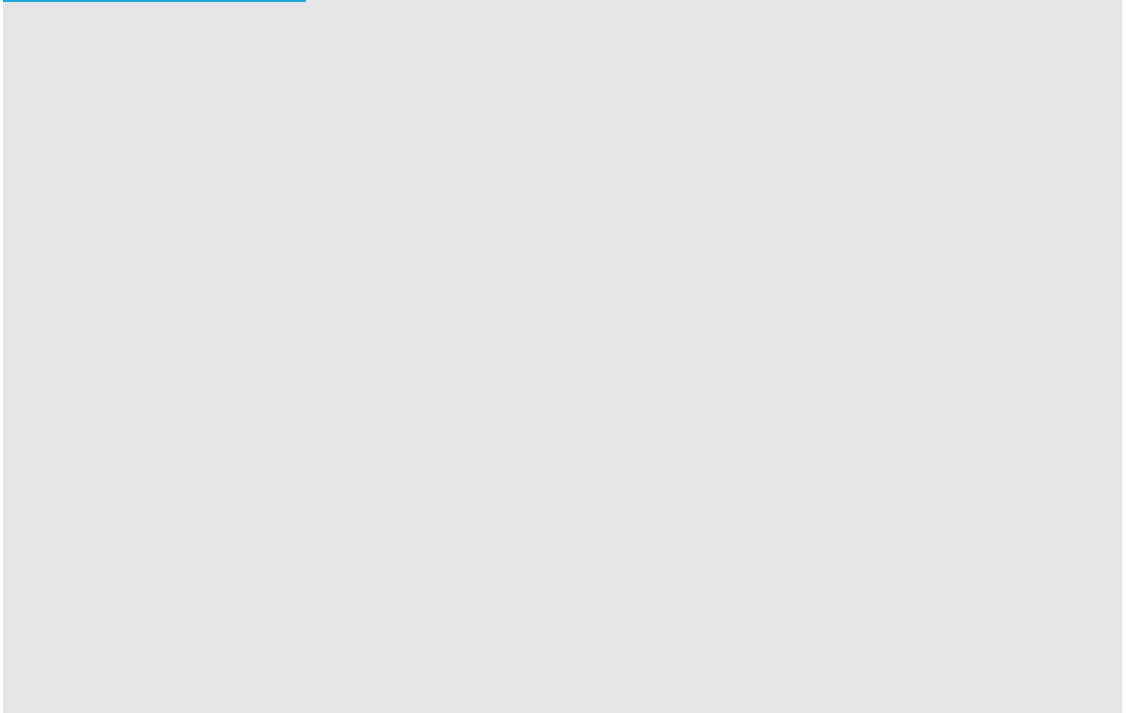 scroll, scrollTop: 0, scrollLeft: 0, axis: both 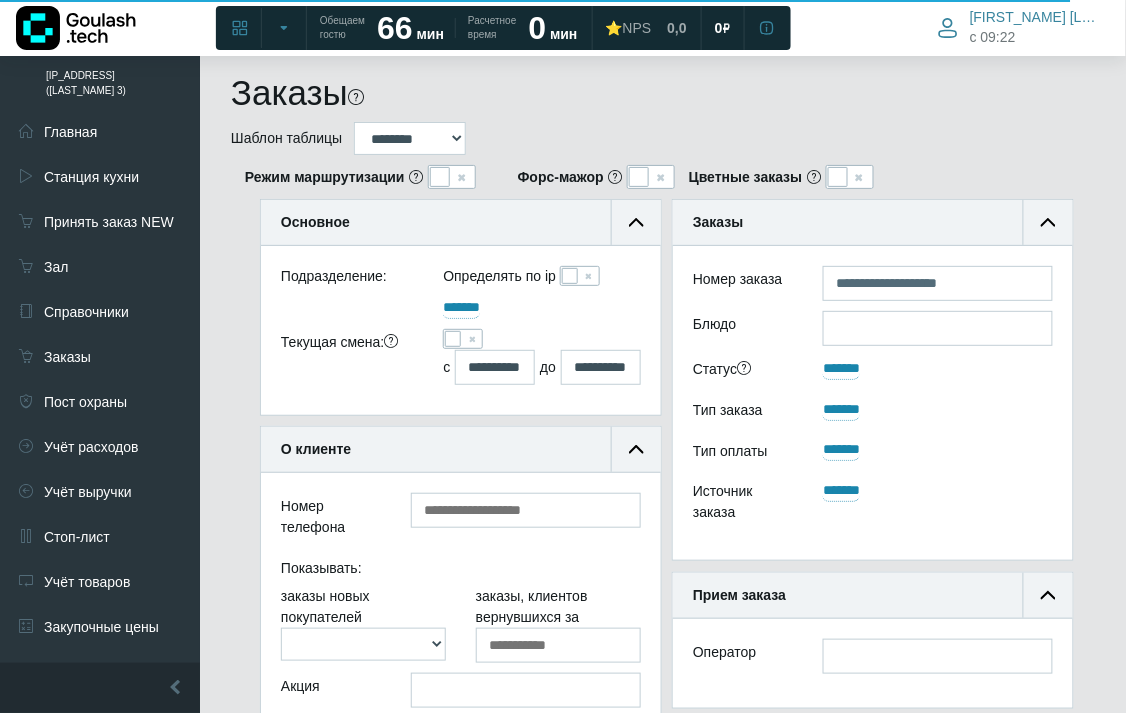 click at bounding box center (453, 339) 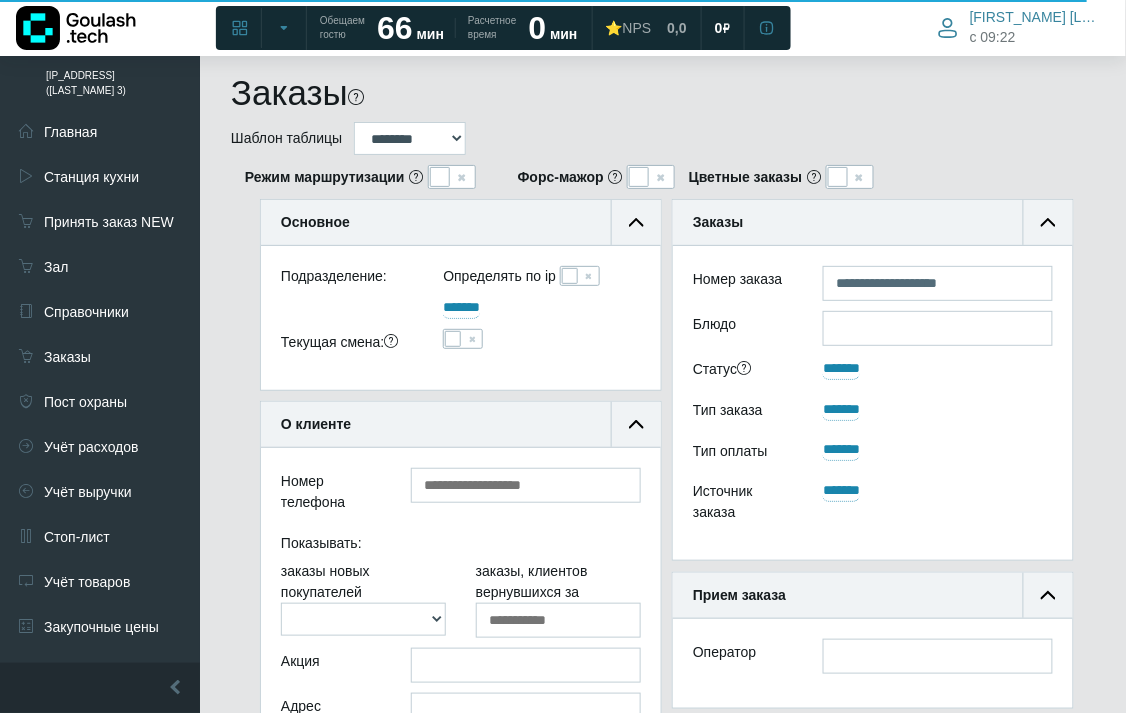 scroll, scrollTop: 188, scrollLeft: 400, axis: both 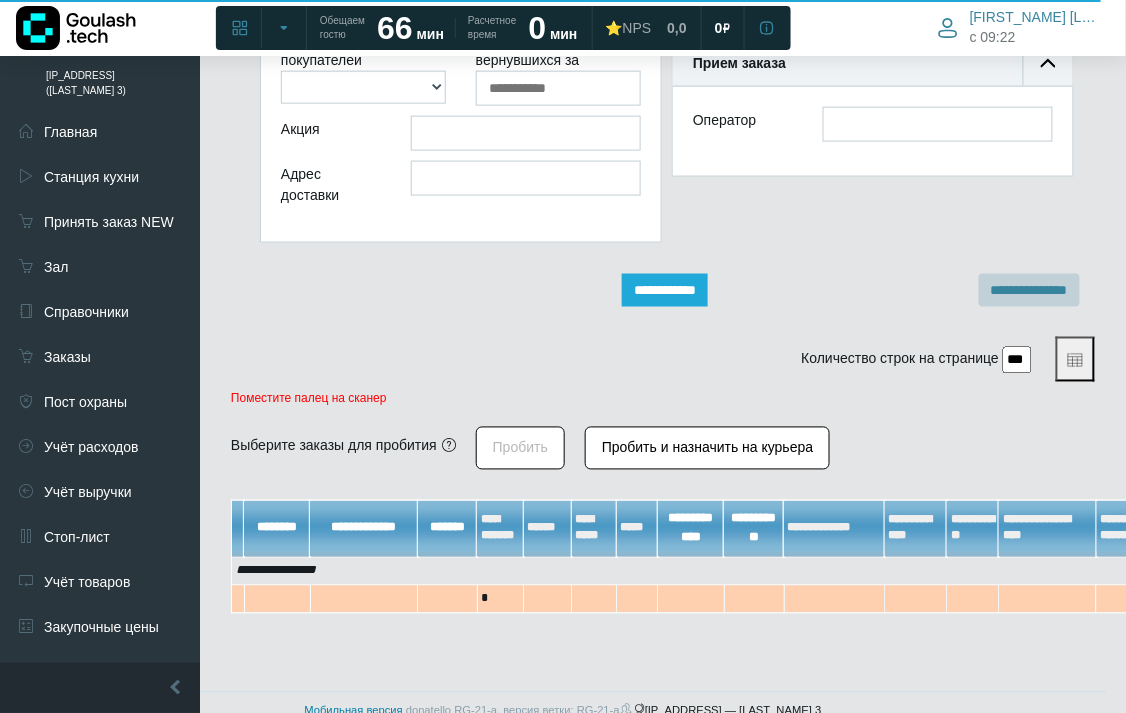 click on "**********" at bounding box center [665, 290] 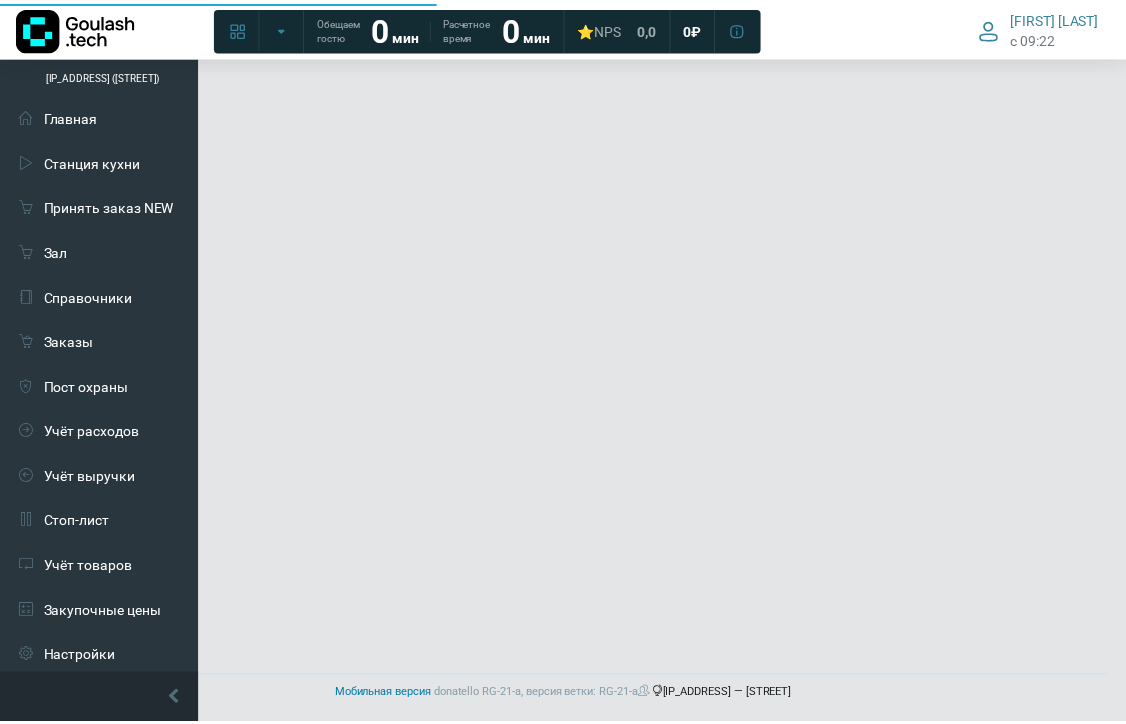 scroll, scrollTop: 0, scrollLeft: 0, axis: both 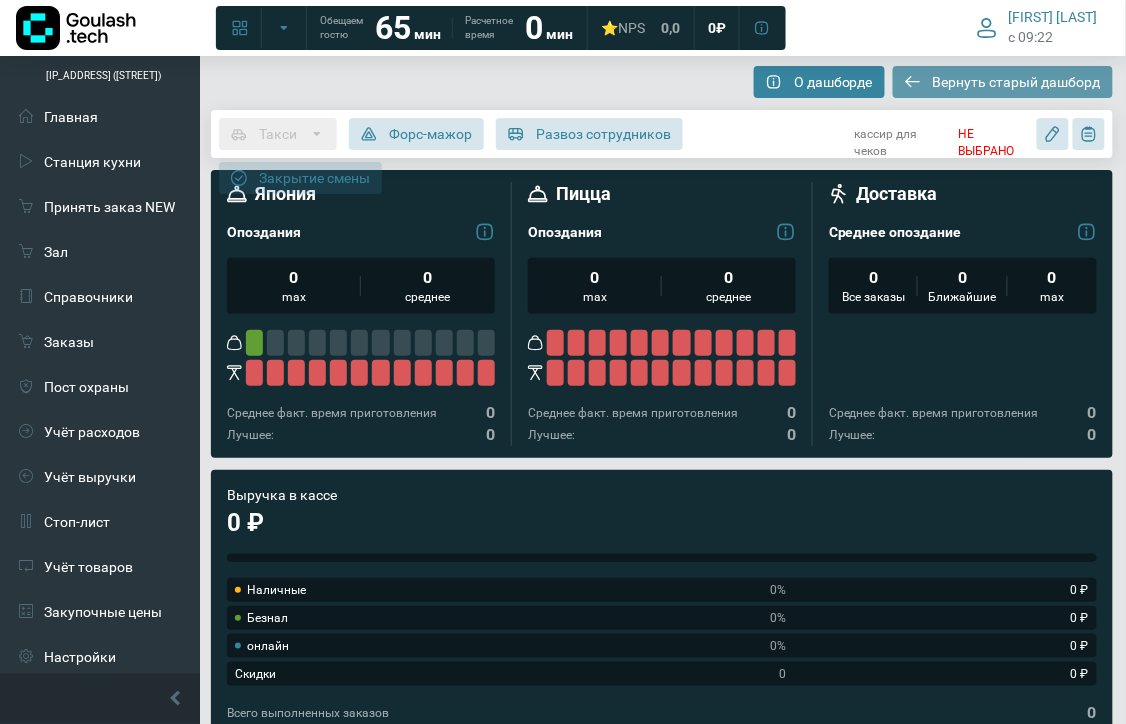 click on "Вернуть старый дашборд" at bounding box center (1017, 82) 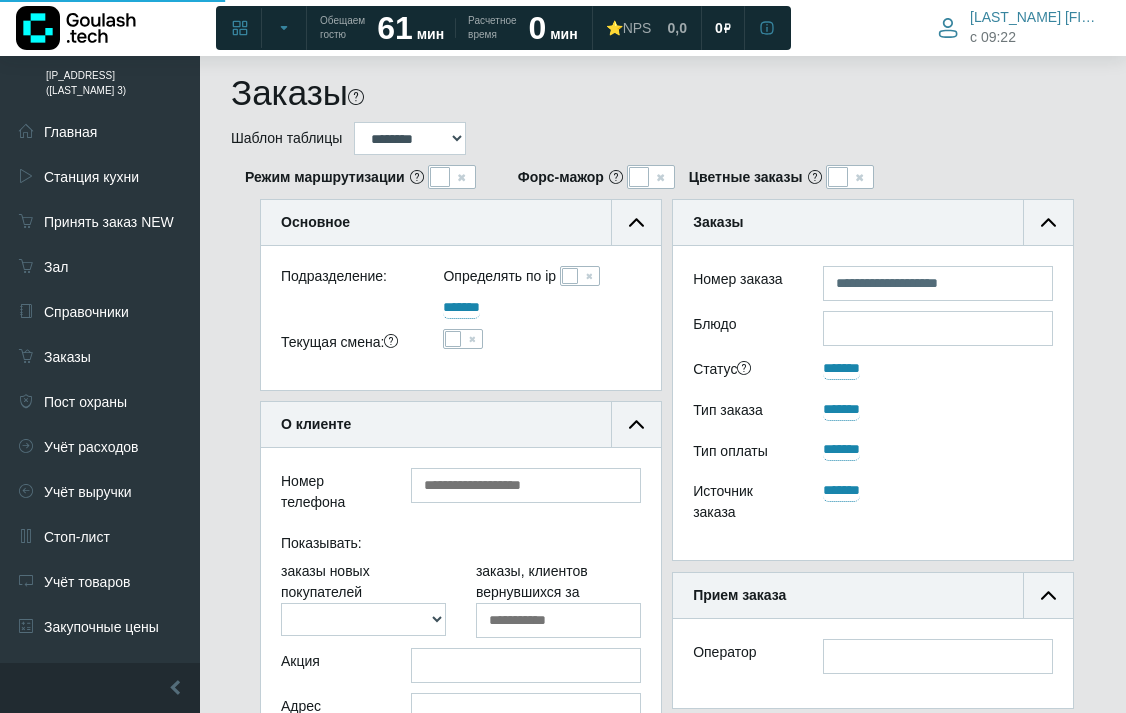 scroll, scrollTop: 0, scrollLeft: 0, axis: both 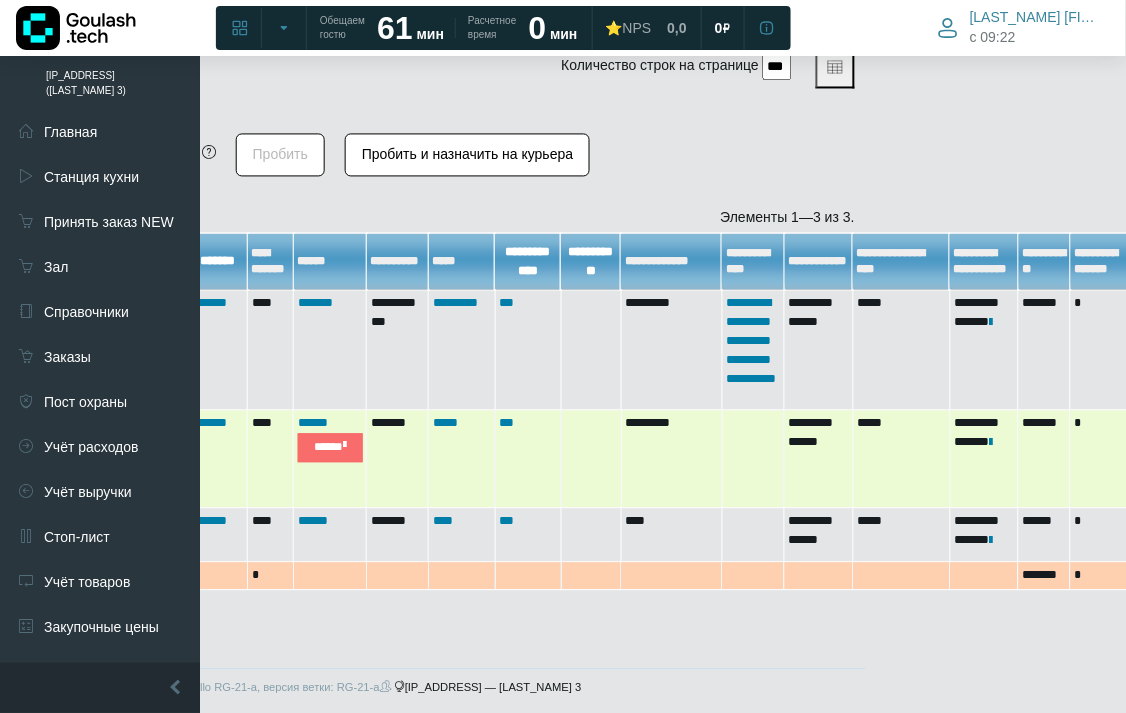 click on "*******" at bounding box center (218, 460) 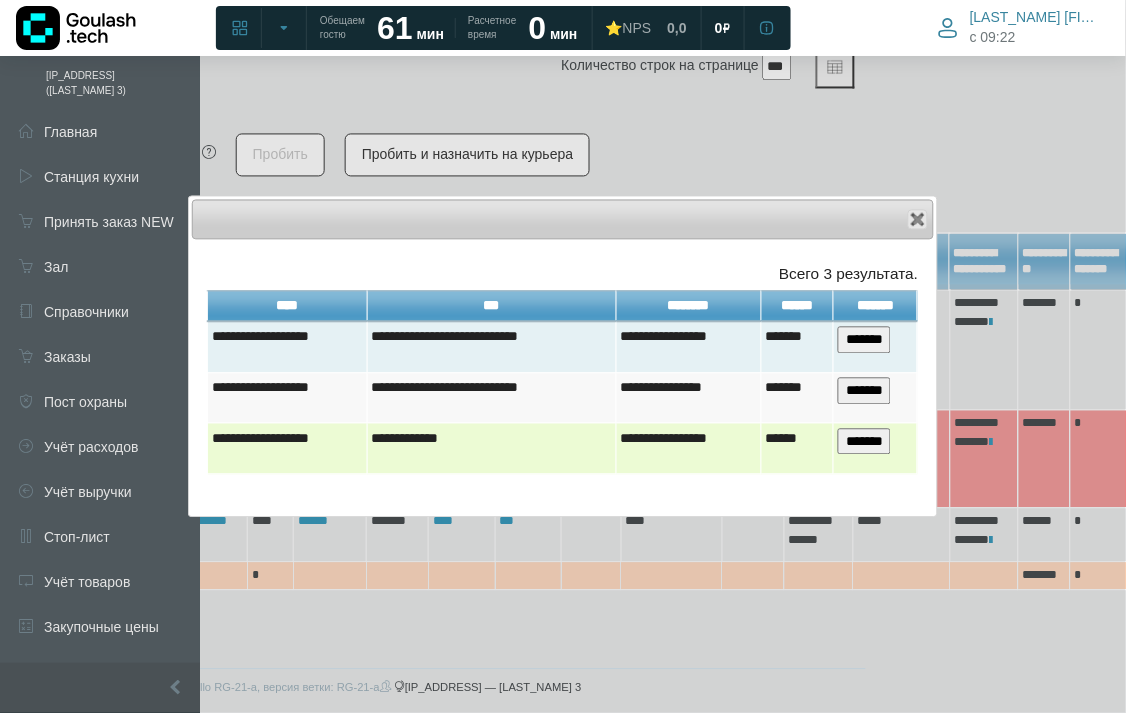 click on "*******" at bounding box center (864, 442) 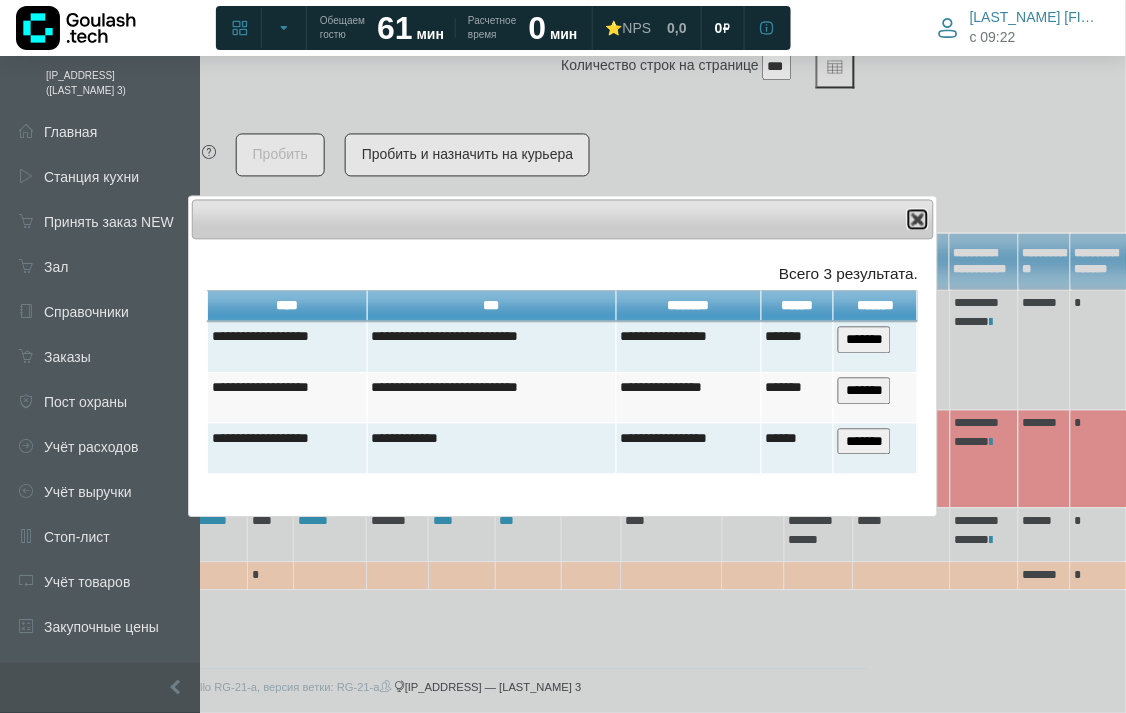 click at bounding box center (918, 220) 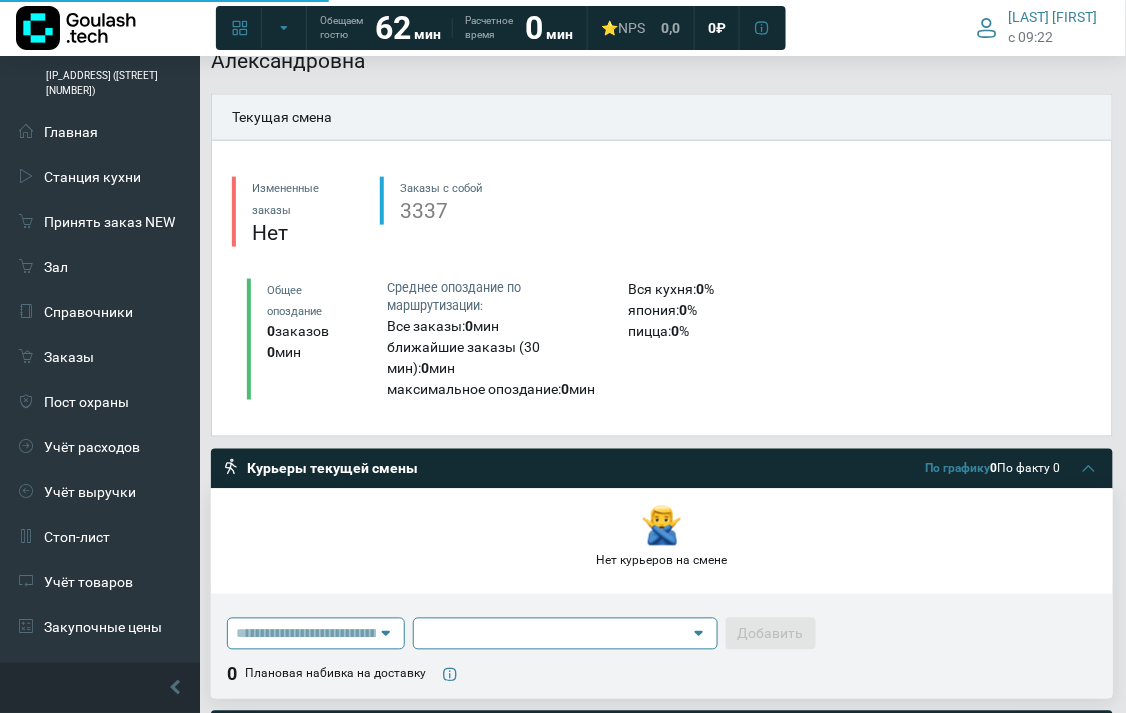 scroll, scrollTop: 0, scrollLeft: 0, axis: both 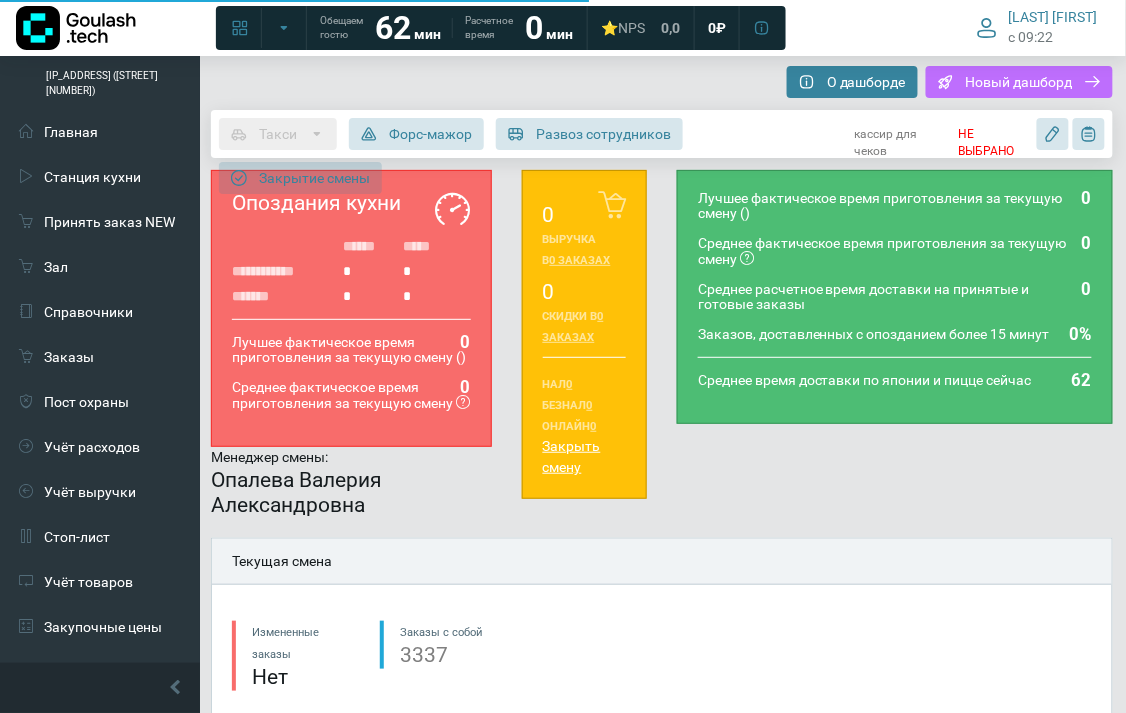 click 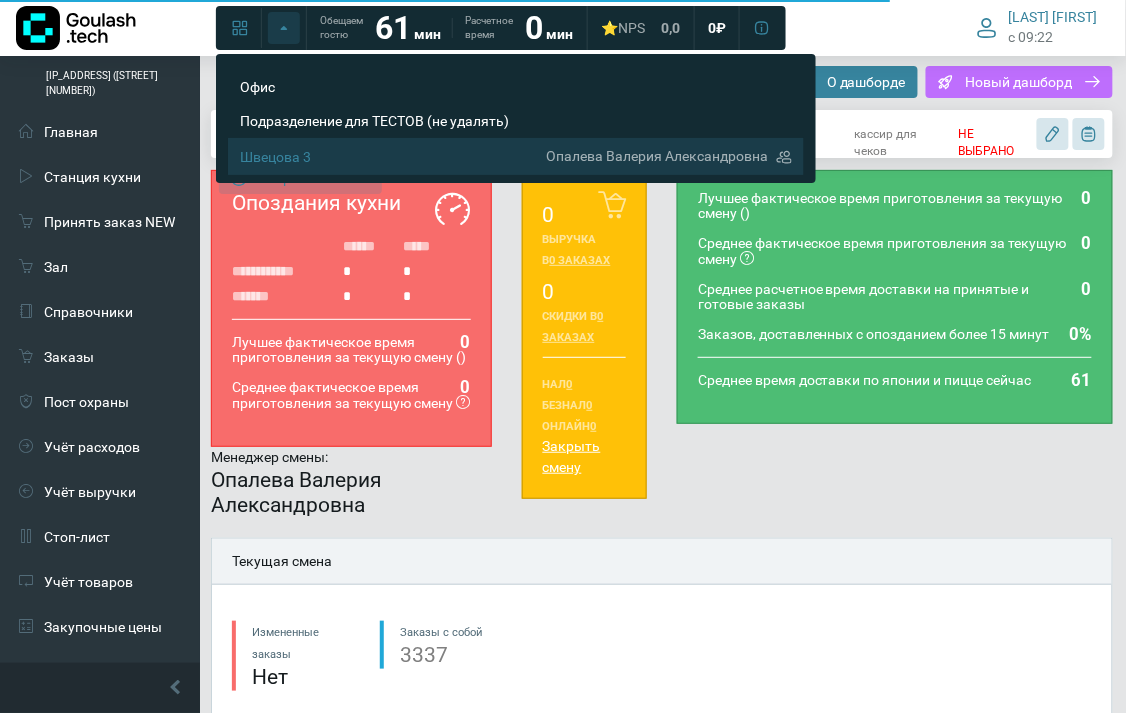 scroll, scrollTop: 444, scrollLeft: 0, axis: vertical 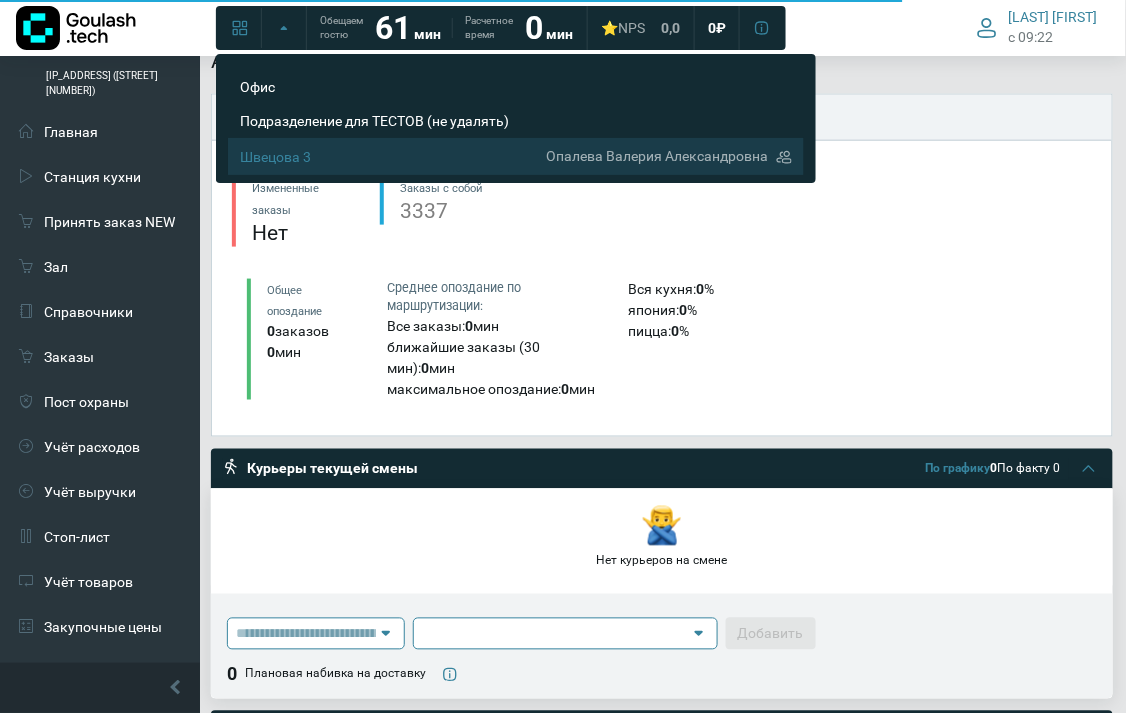 click on "Швецова 3
Опалева Валерия Александровна" at bounding box center [516, 156] 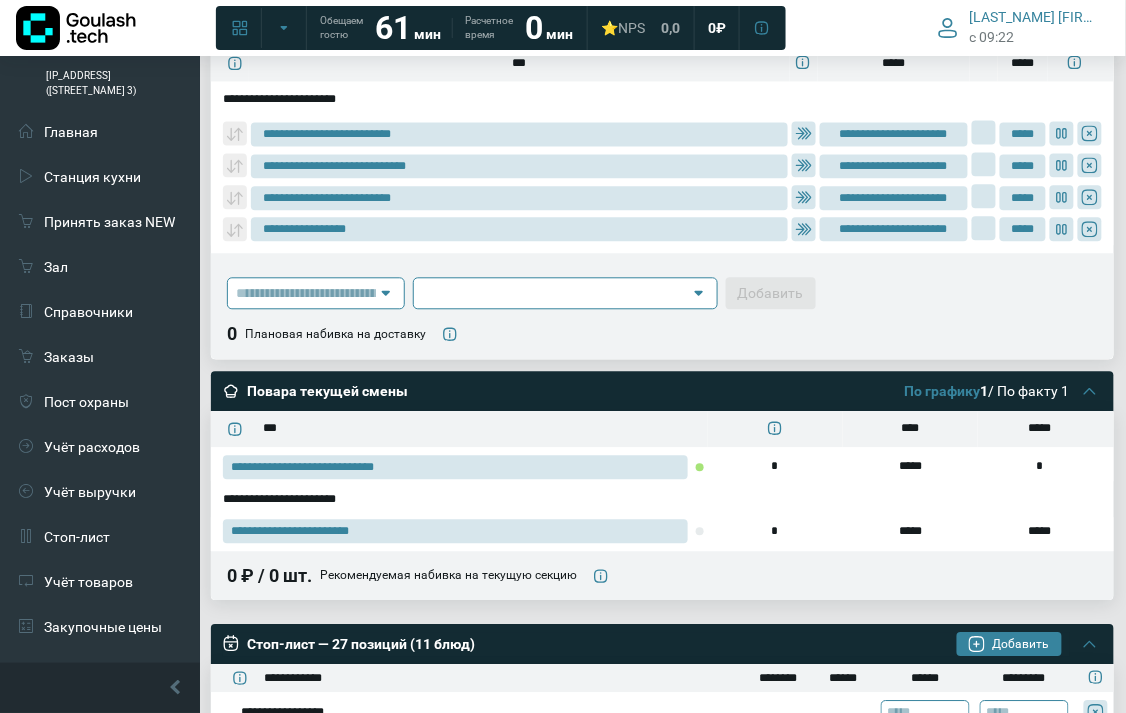 scroll, scrollTop: 666, scrollLeft: 0, axis: vertical 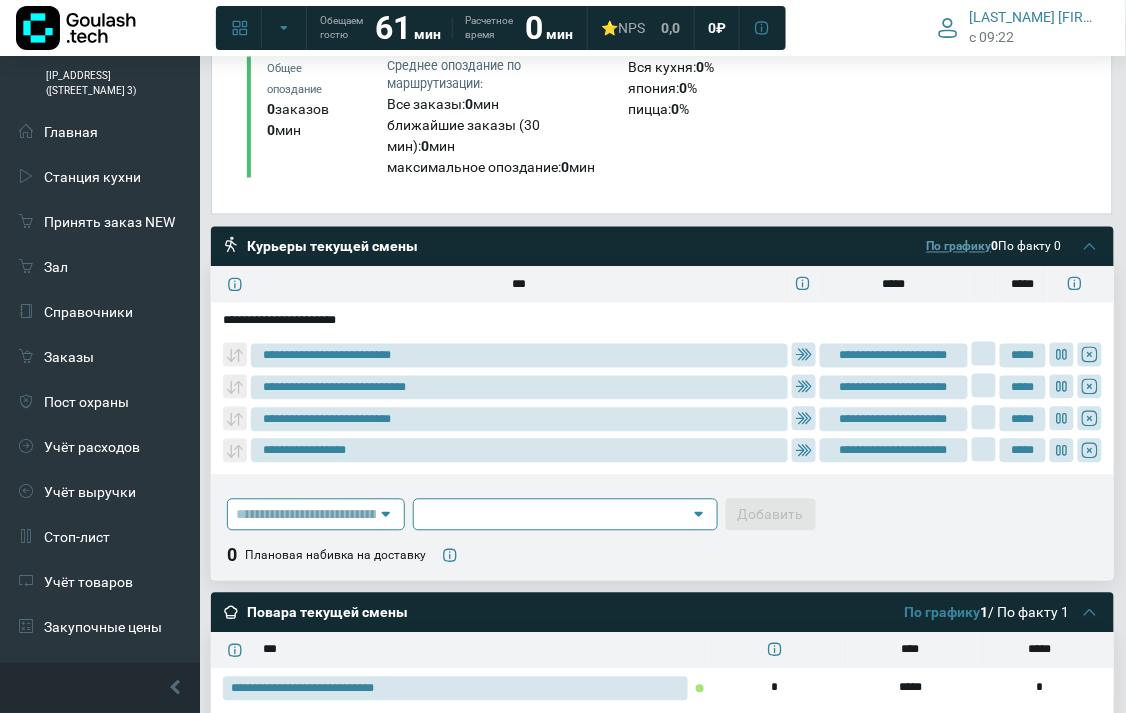 click on "По графику" at bounding box center (959, 247) 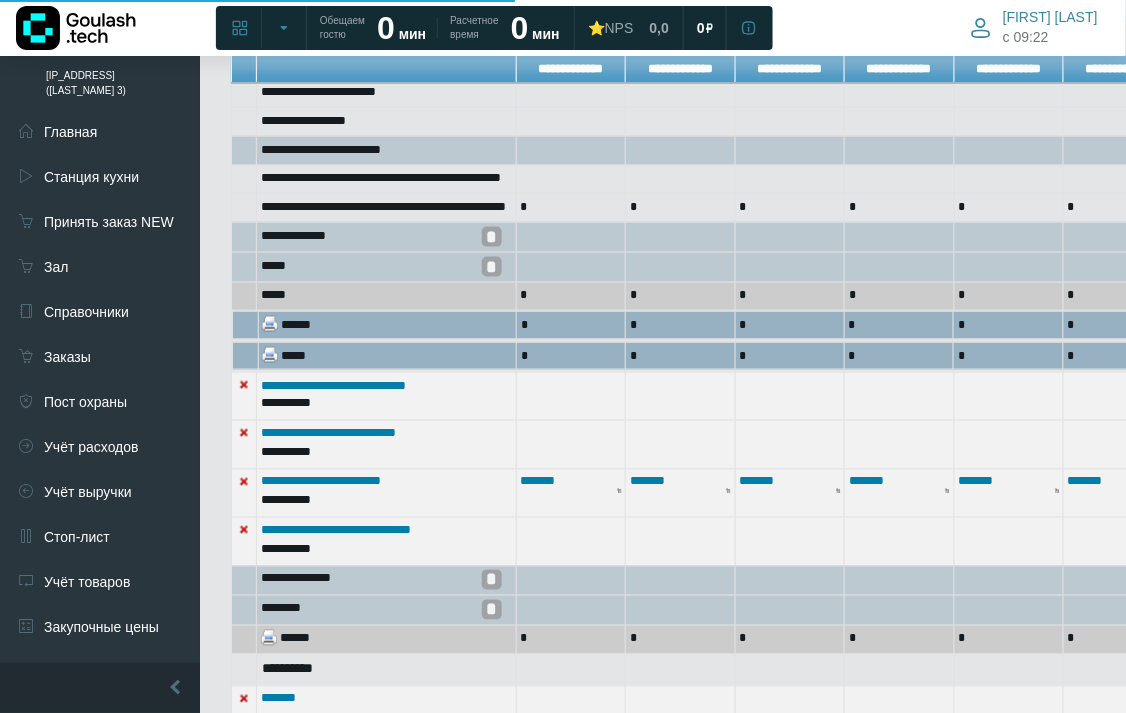 scroll, scrollTop: 445, scrollLeft: 0, axis: vertical 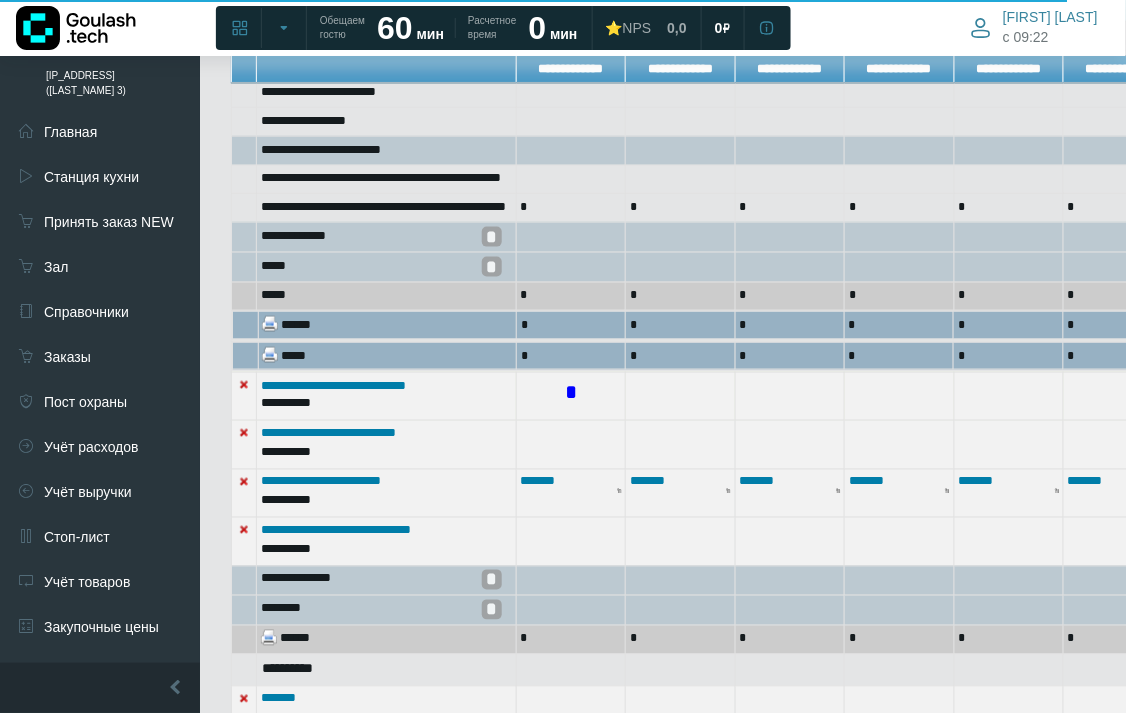 click on "*" at bounding box center (571, 393) 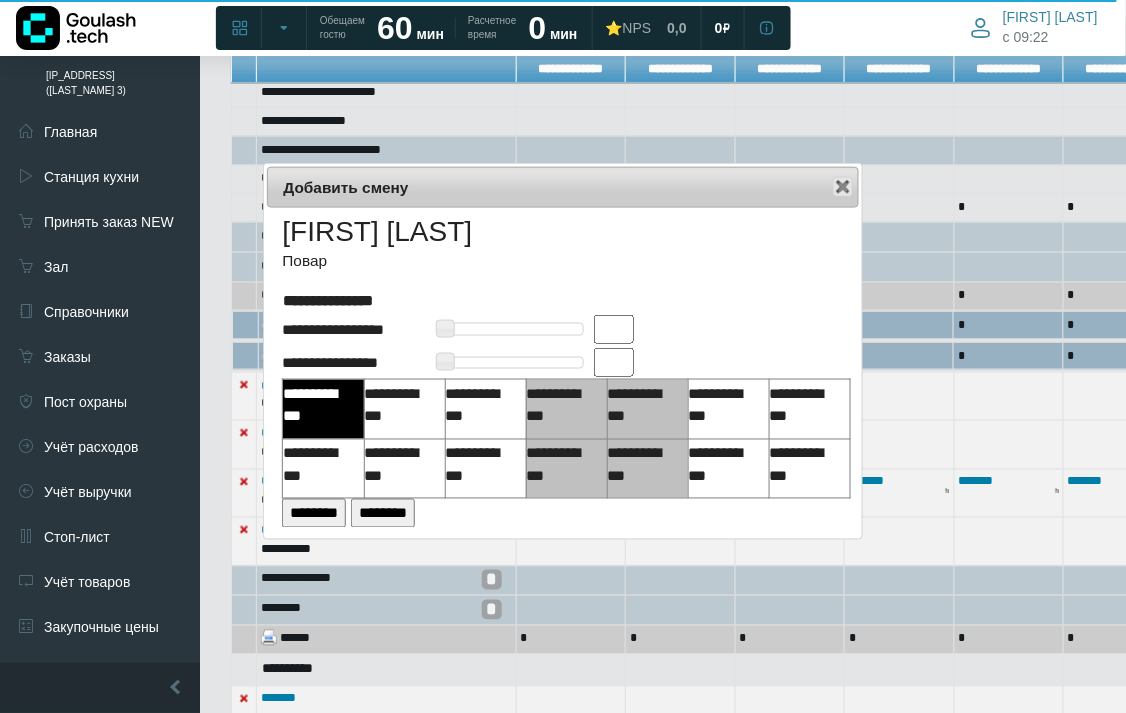click at bounding box center (619, 329) 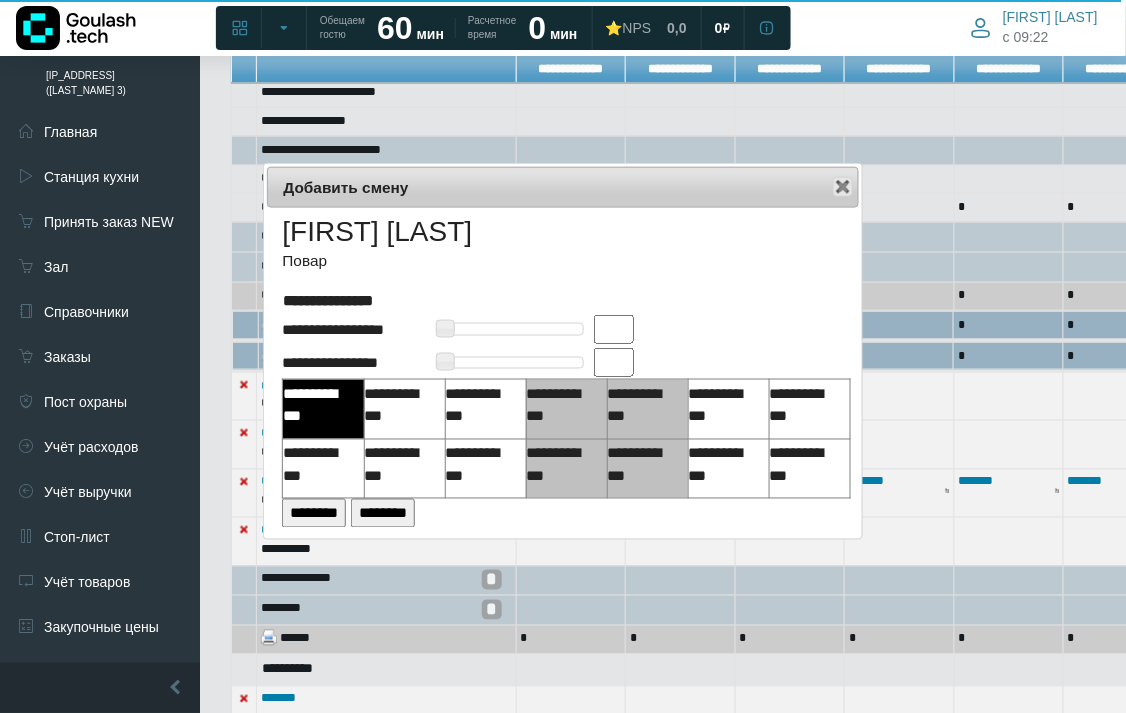 click at bounding box center (614, 329) 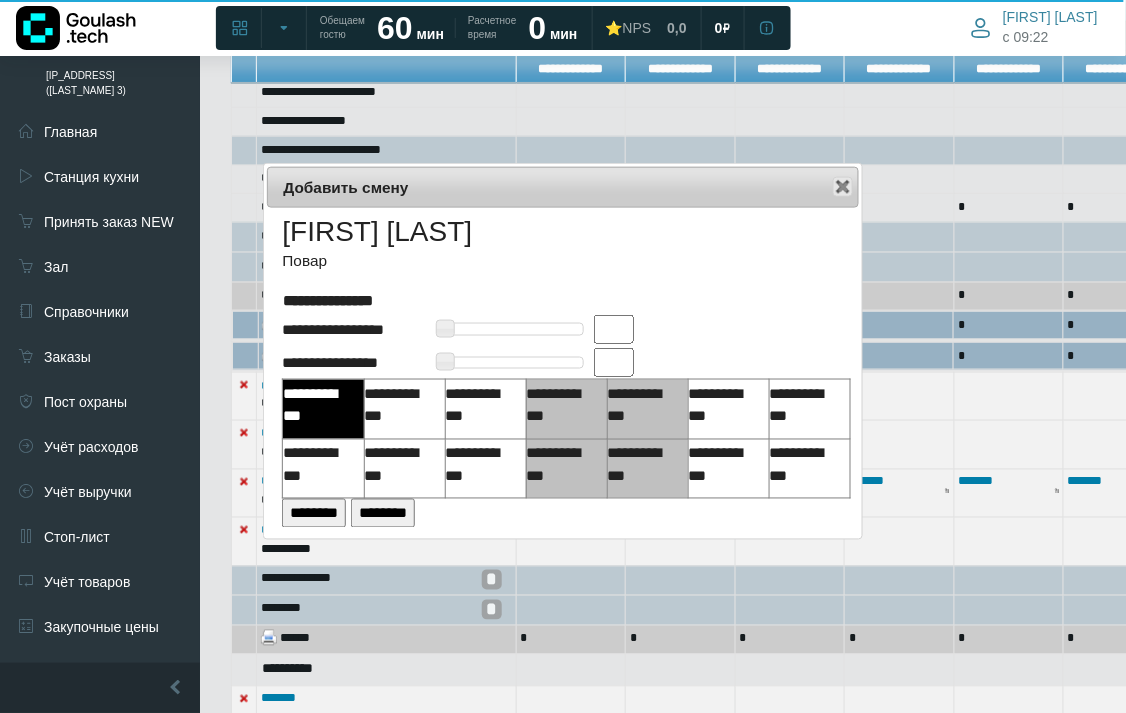 click at bounding box center [614, 329] 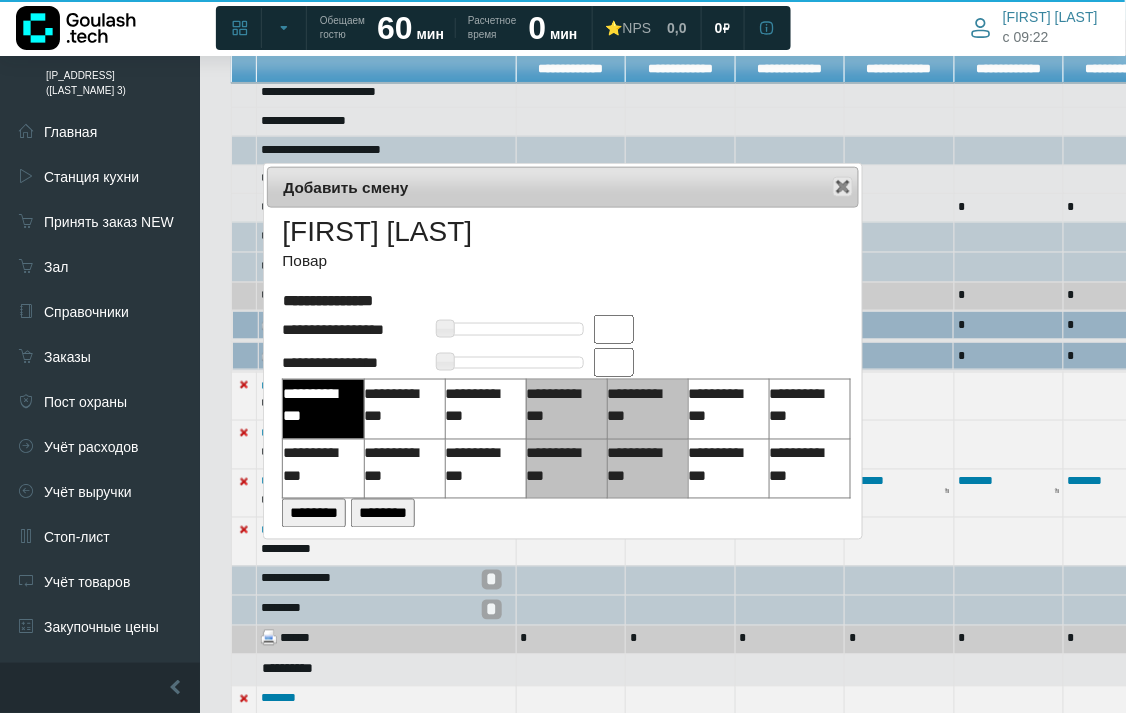 type on "**" 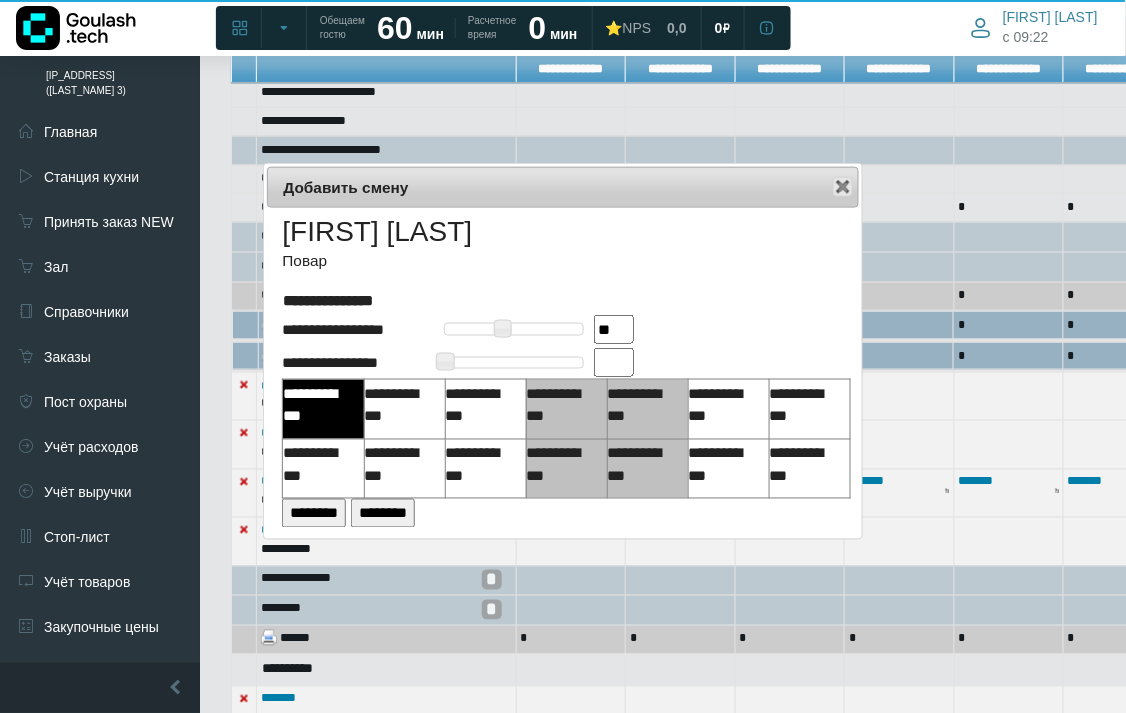 click at bounding box center (519, 362) 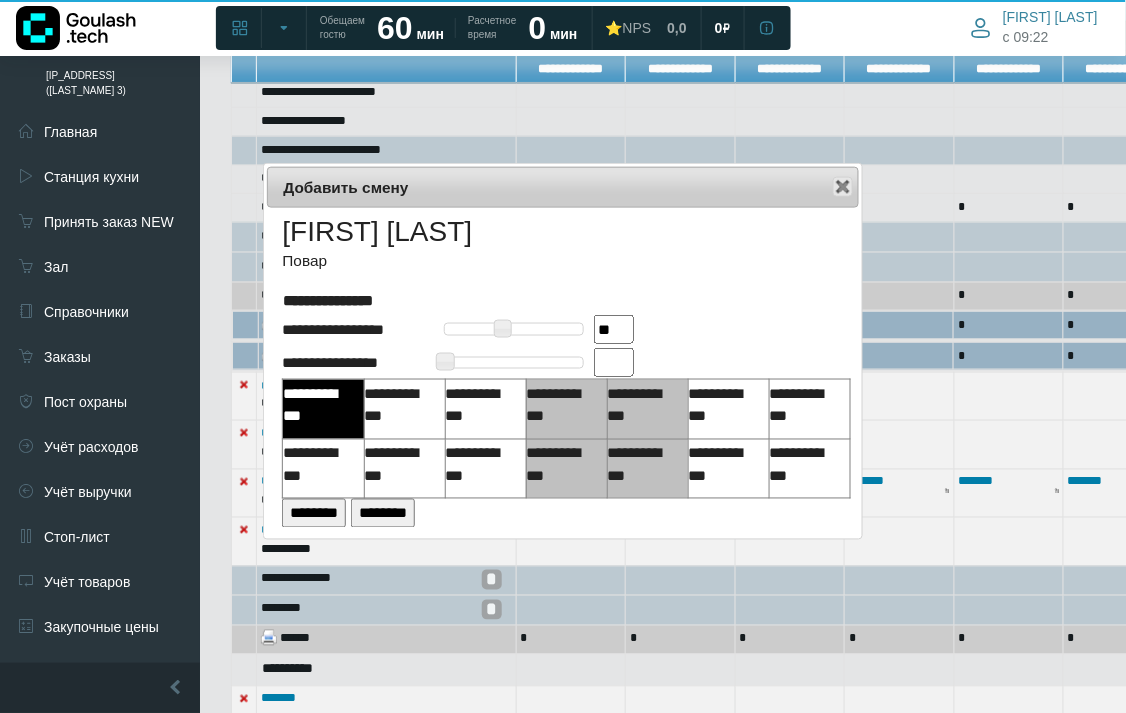 click at bounding box center (614, 362) 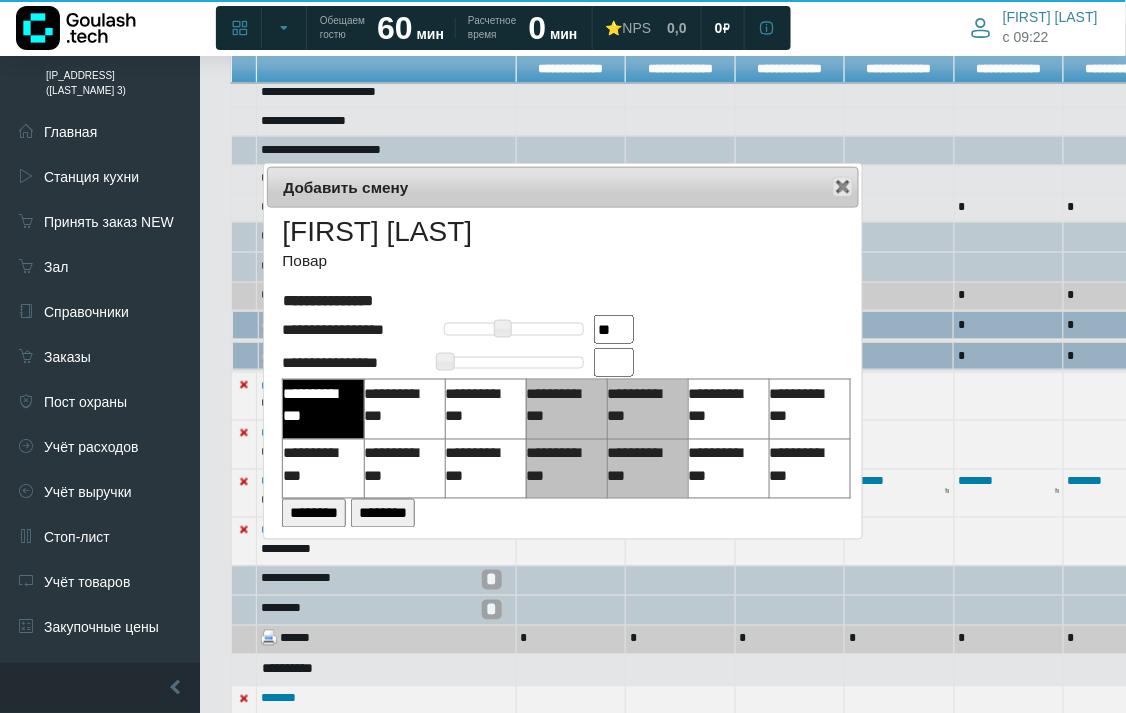 type on "**" 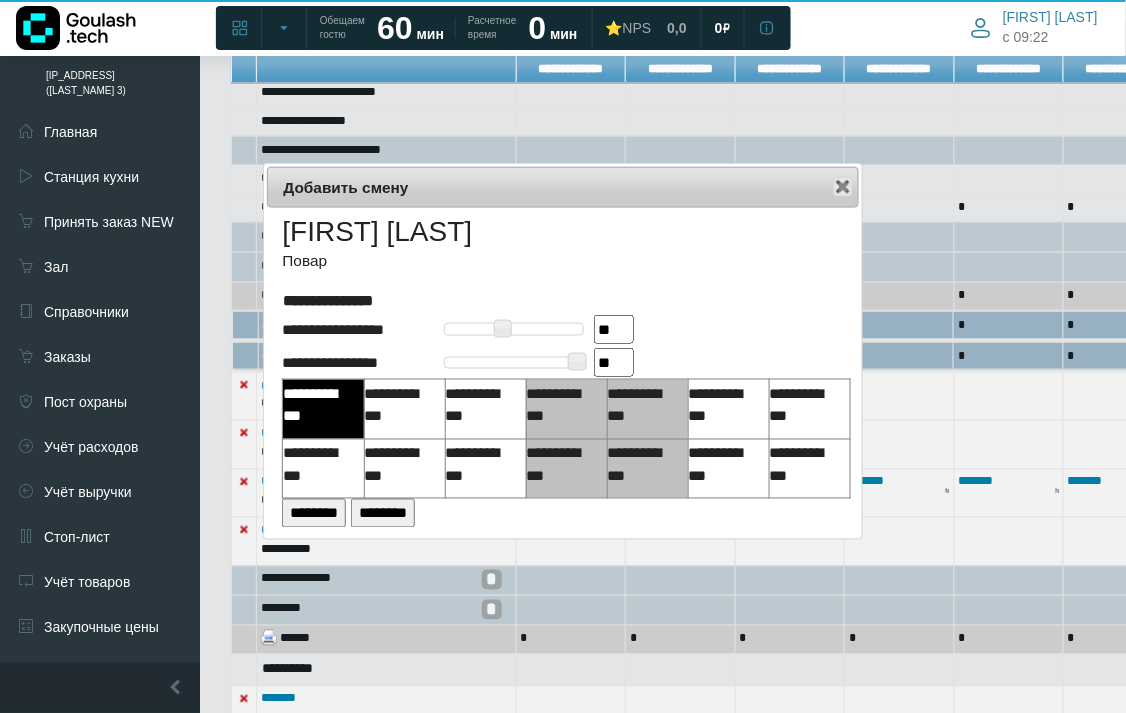 click on "********" at bounding box center (314, 513) 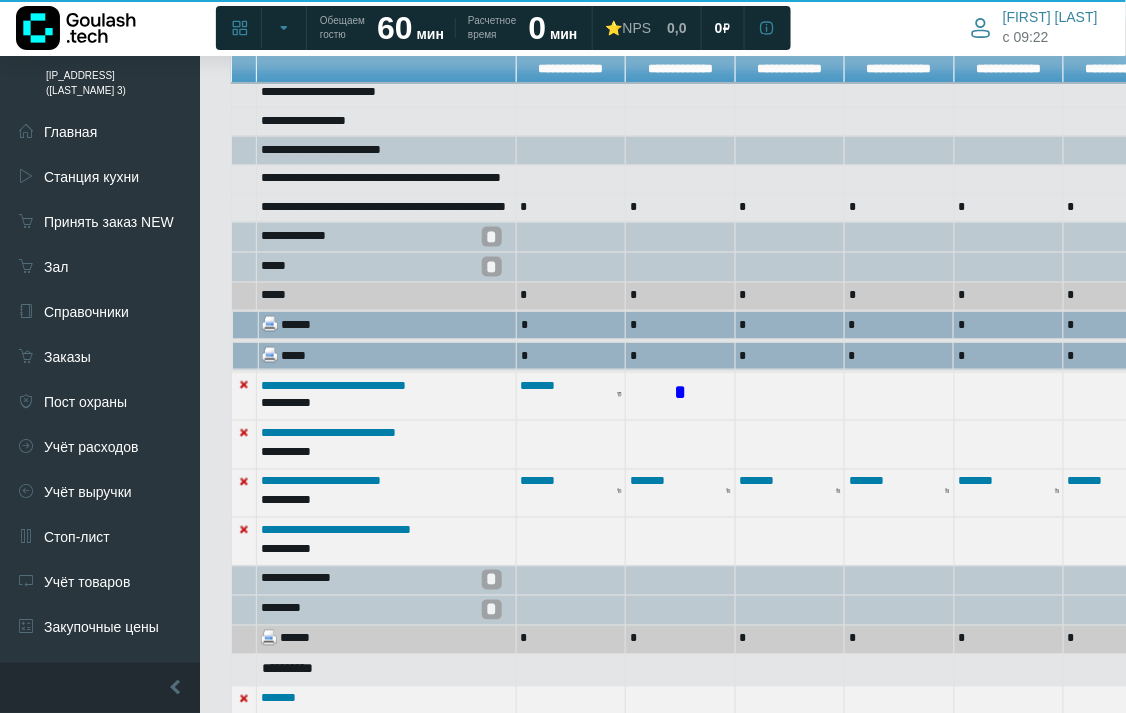 click on "*" at bounding box center (680, 393) 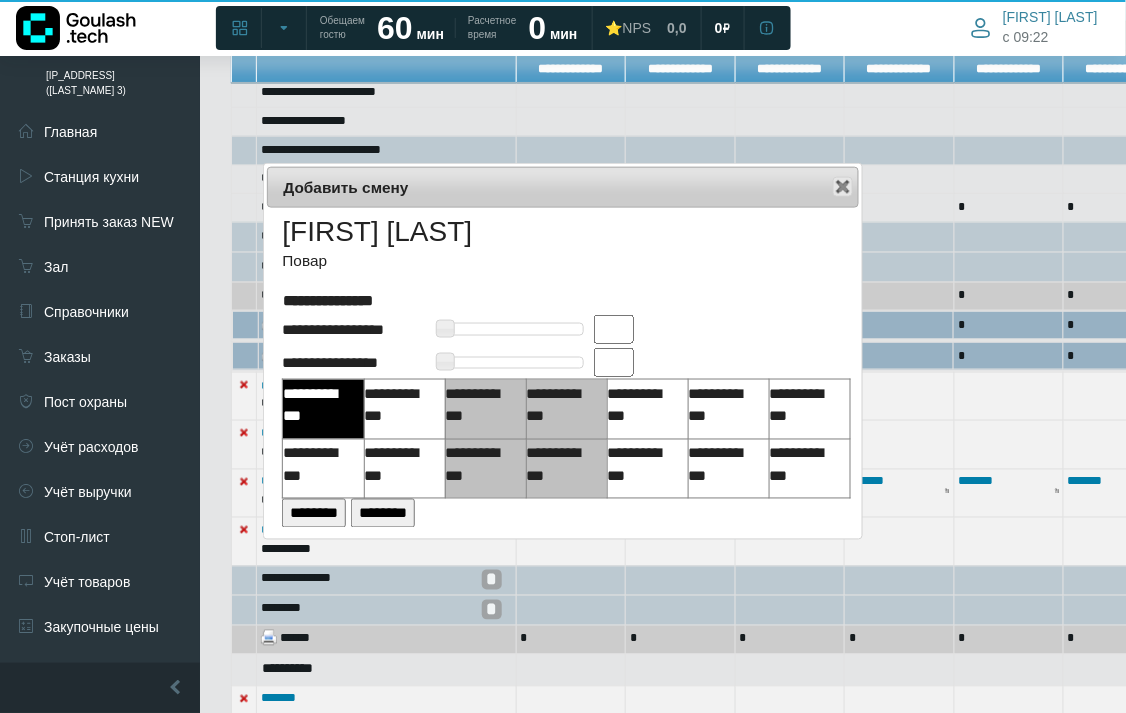 drag, startPoint x: 611, startPoint y: 324, endPoint x: 616, endPoint y: 338, distance: 14.866069 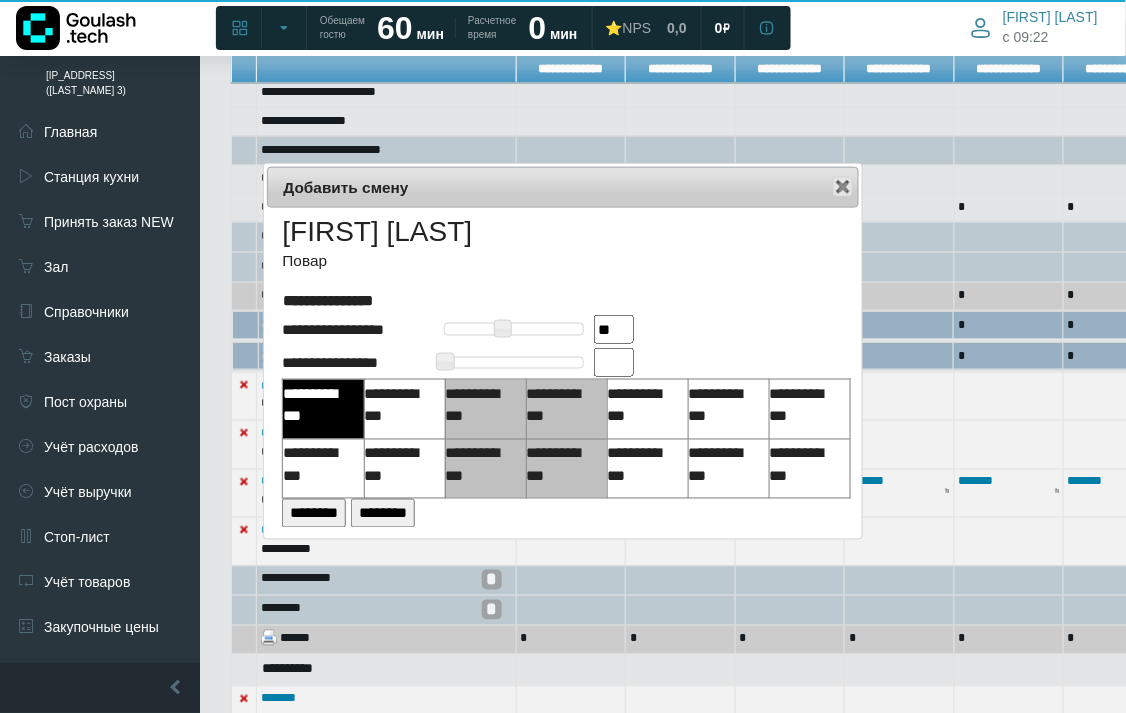 click at bounding box center [614, 362] 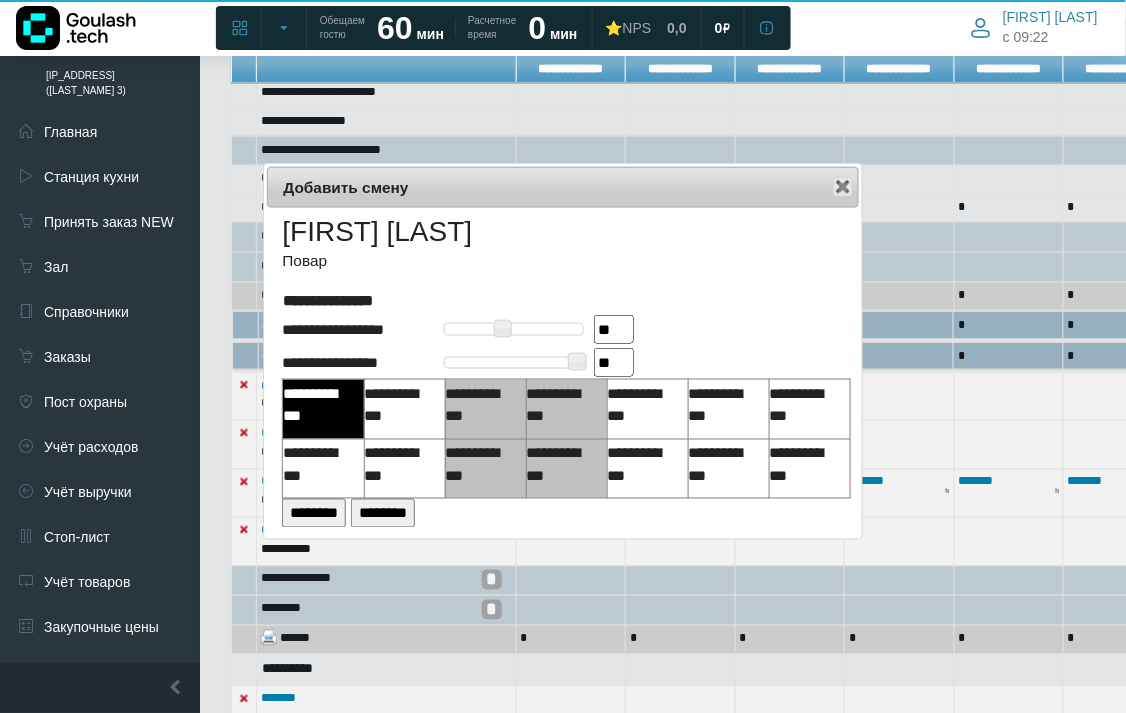 click on "********" at bounding box center (314, 513) 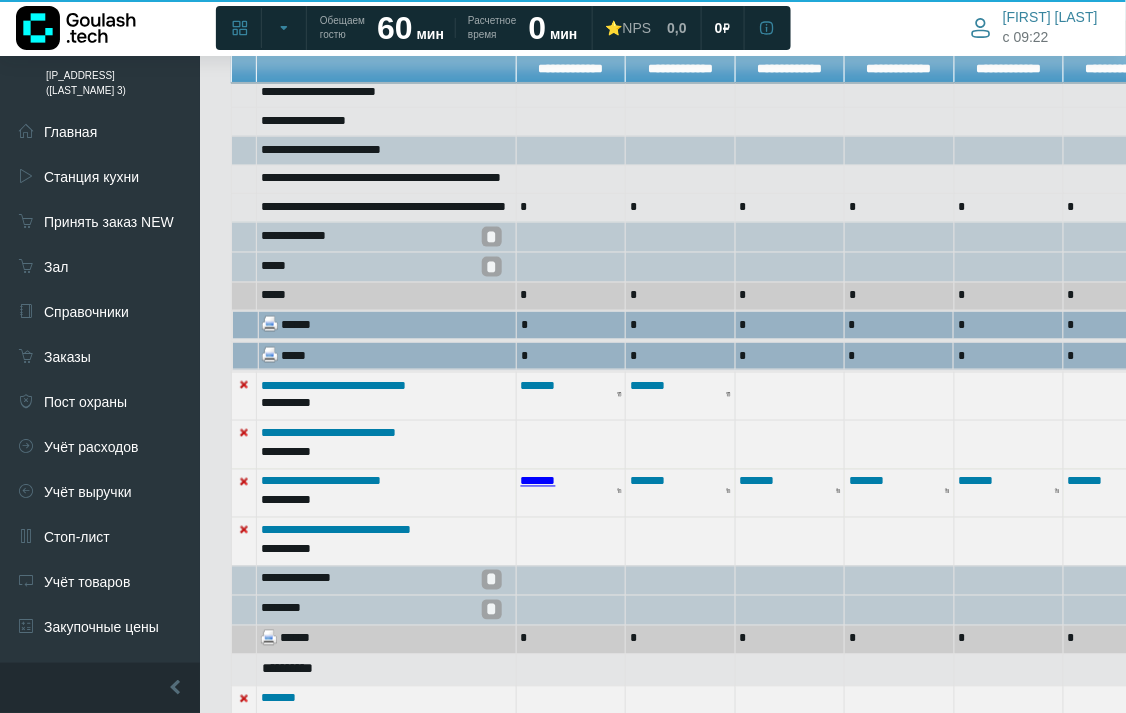 click on "*******" at bounding box center (538, 481) 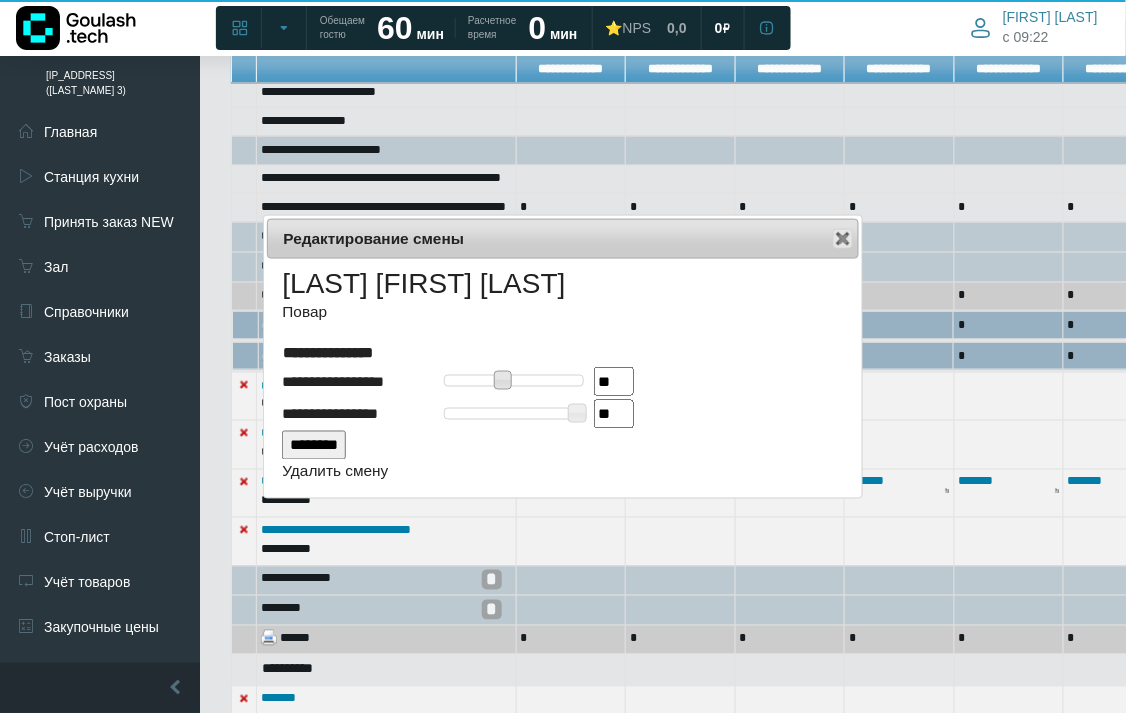 drag, startPoint x: 390, startPoint y: 468, endPoint x: 486, endPoint y: 502, distance: 101.84302 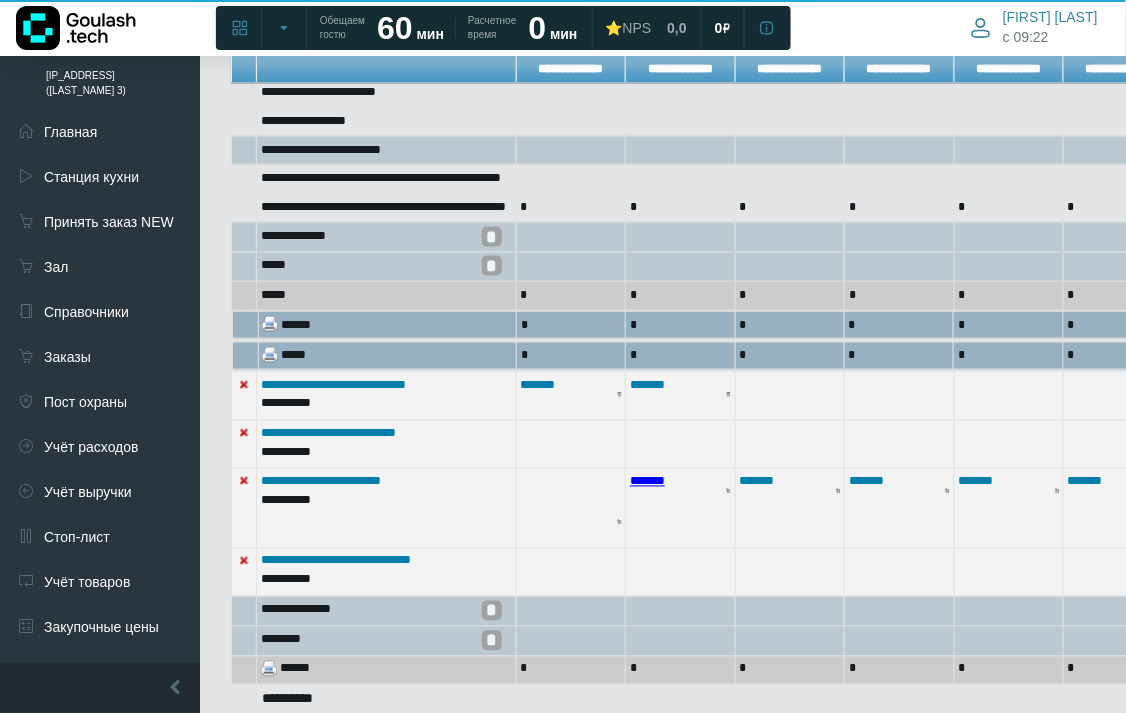 click on "*******" at bounding box center (647, 481) 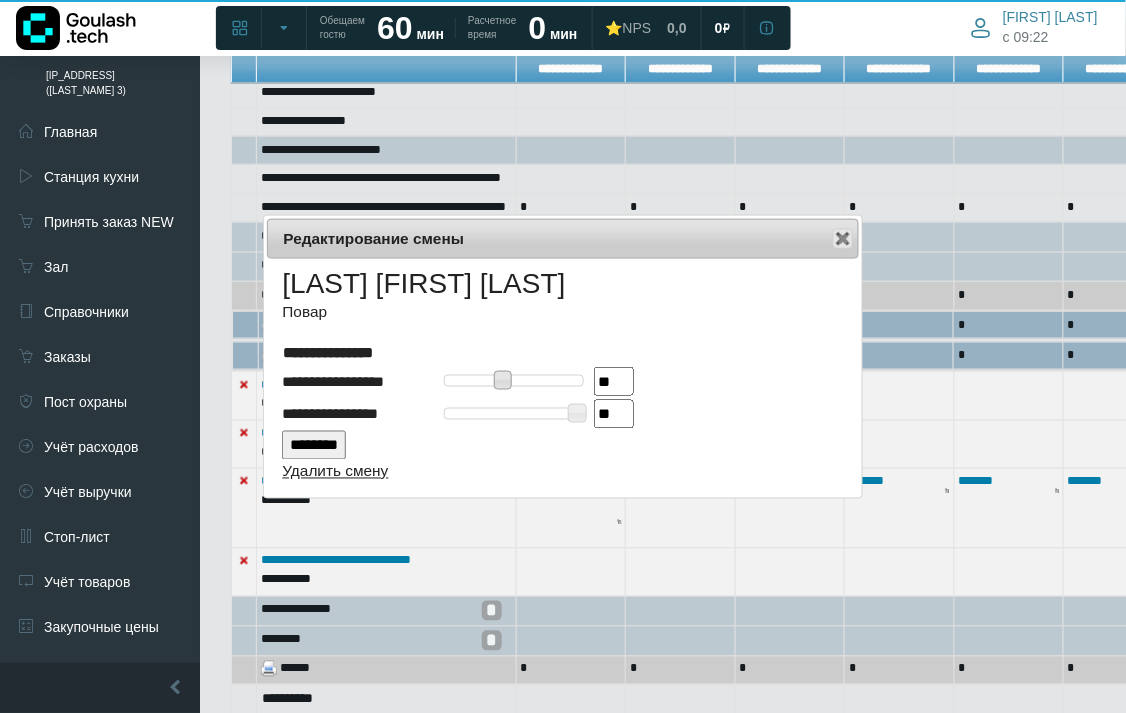 click on "Удалить смену" at bounding box center [335, 471] 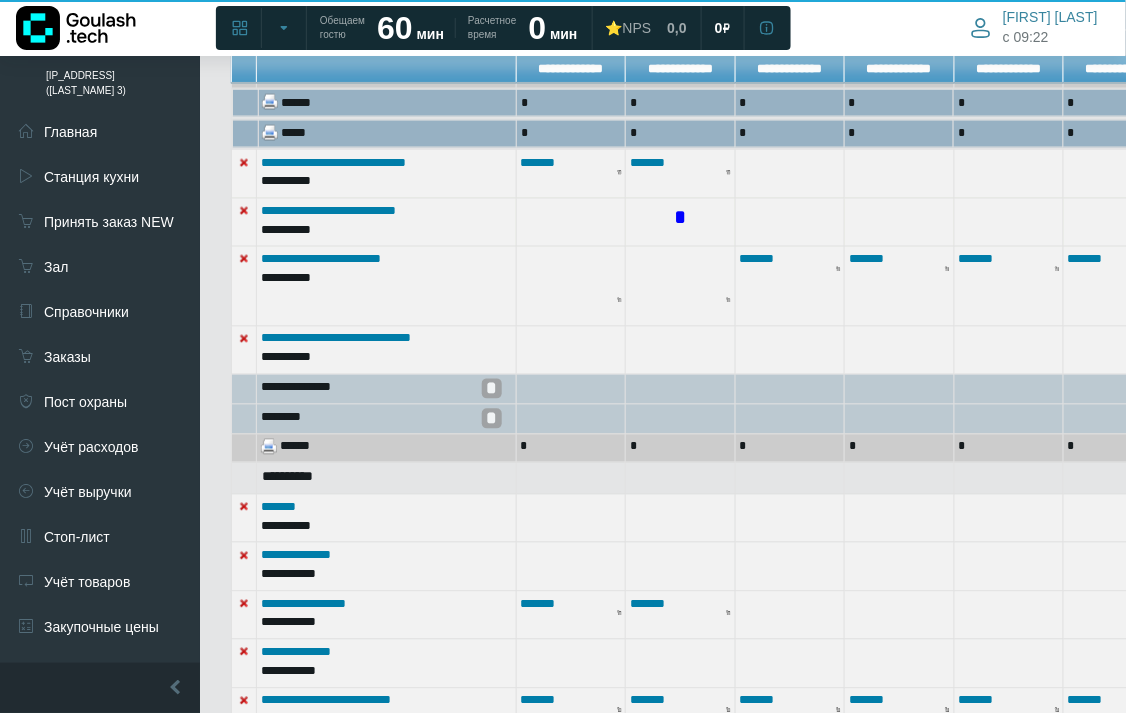 scroll, scrollTop: 890, scrollLeft: 0, axis: vertical 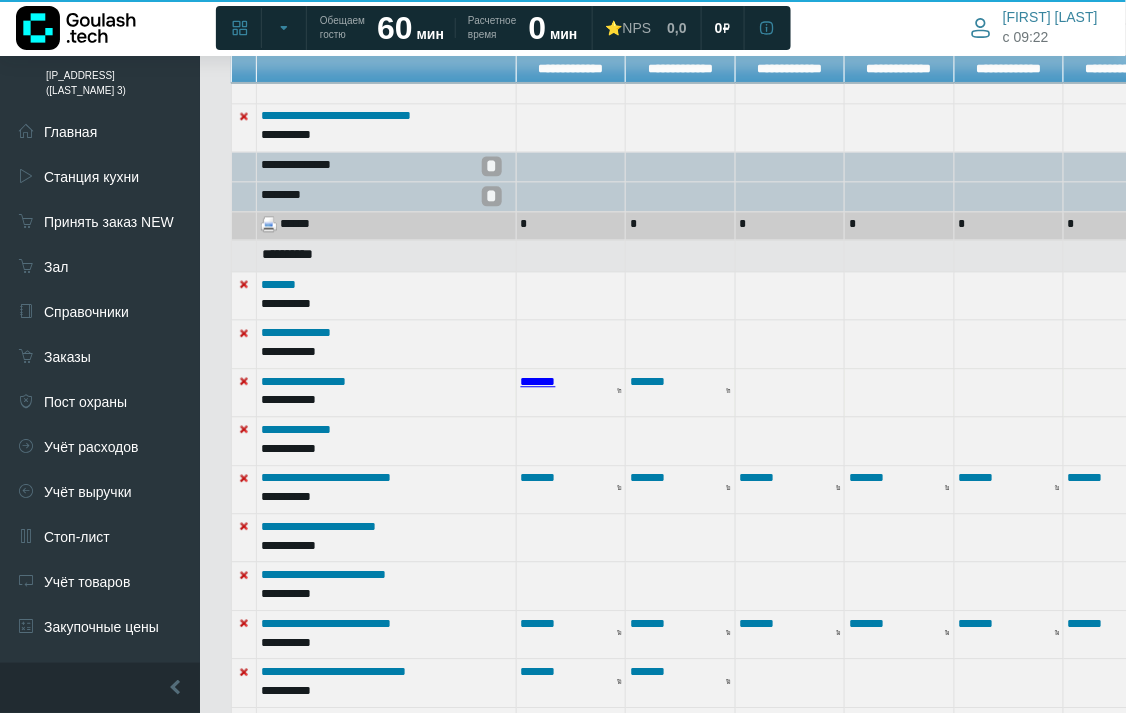click on "*******" at bounding box center (538, 381) 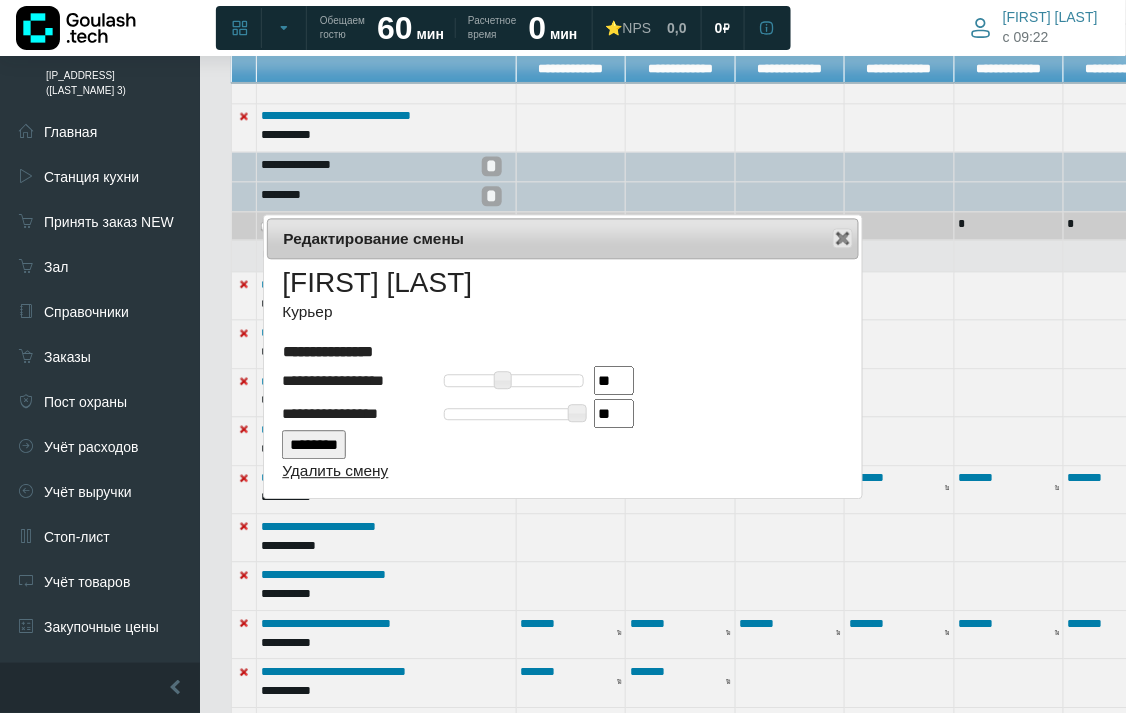 click on "Удалить смену" at bounding box center (335, 470) 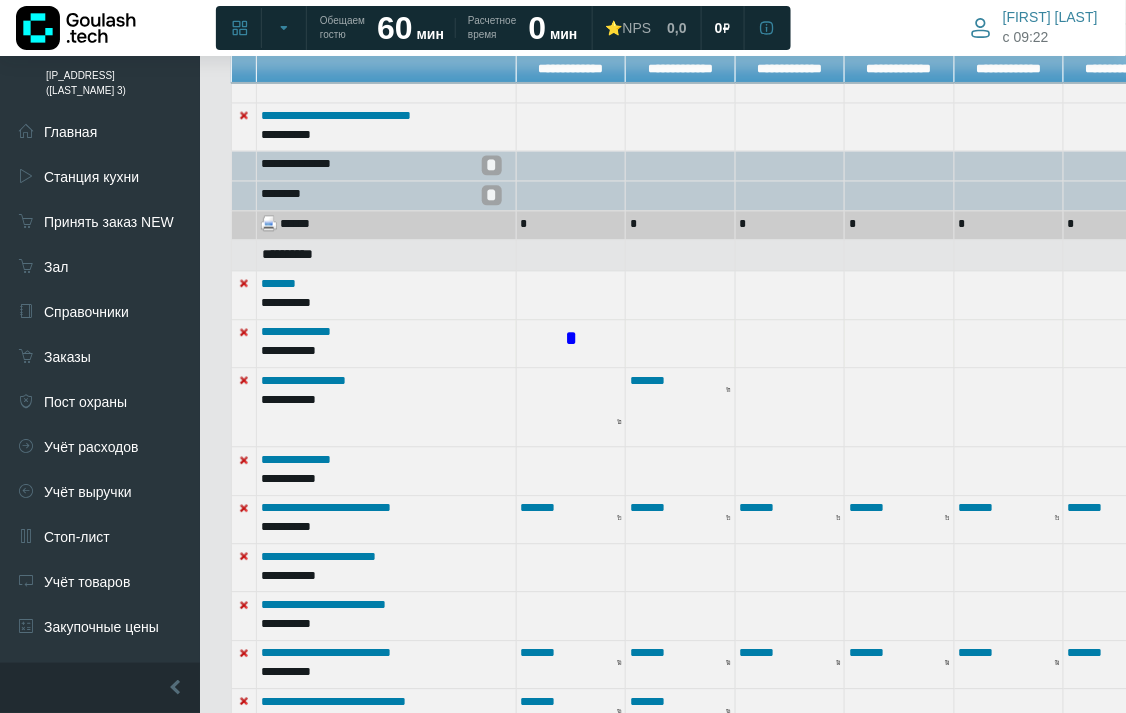 click on "*" at bounding box center [571, 339] 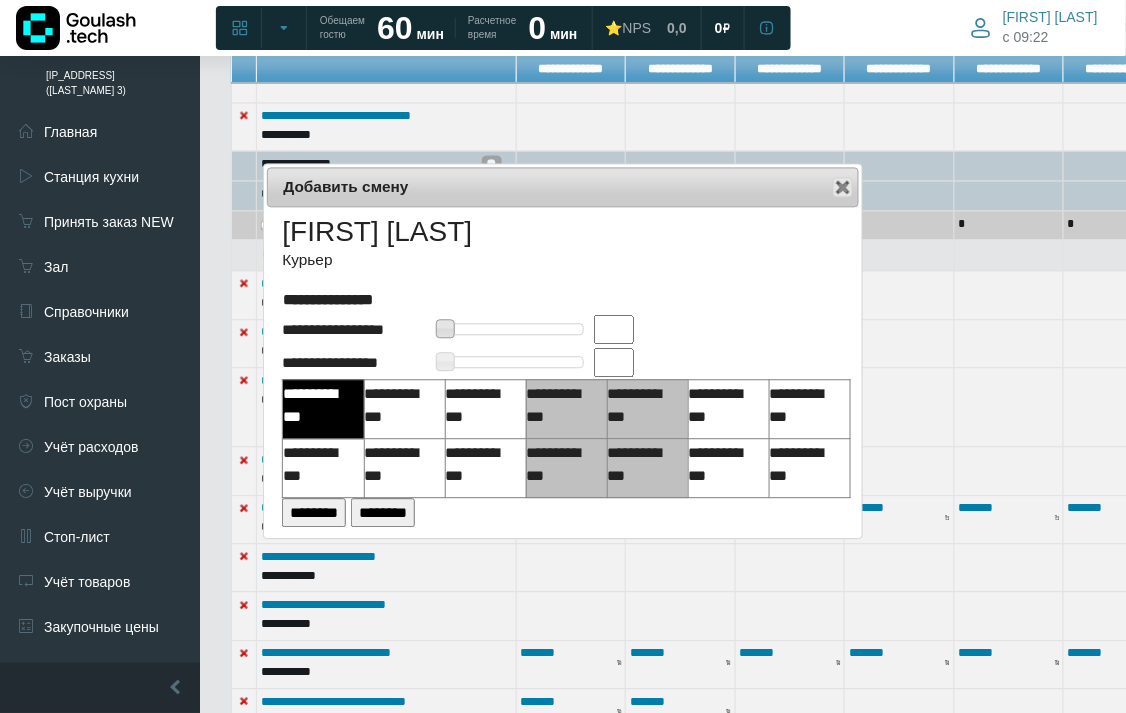click at bounding box center (614, 329) 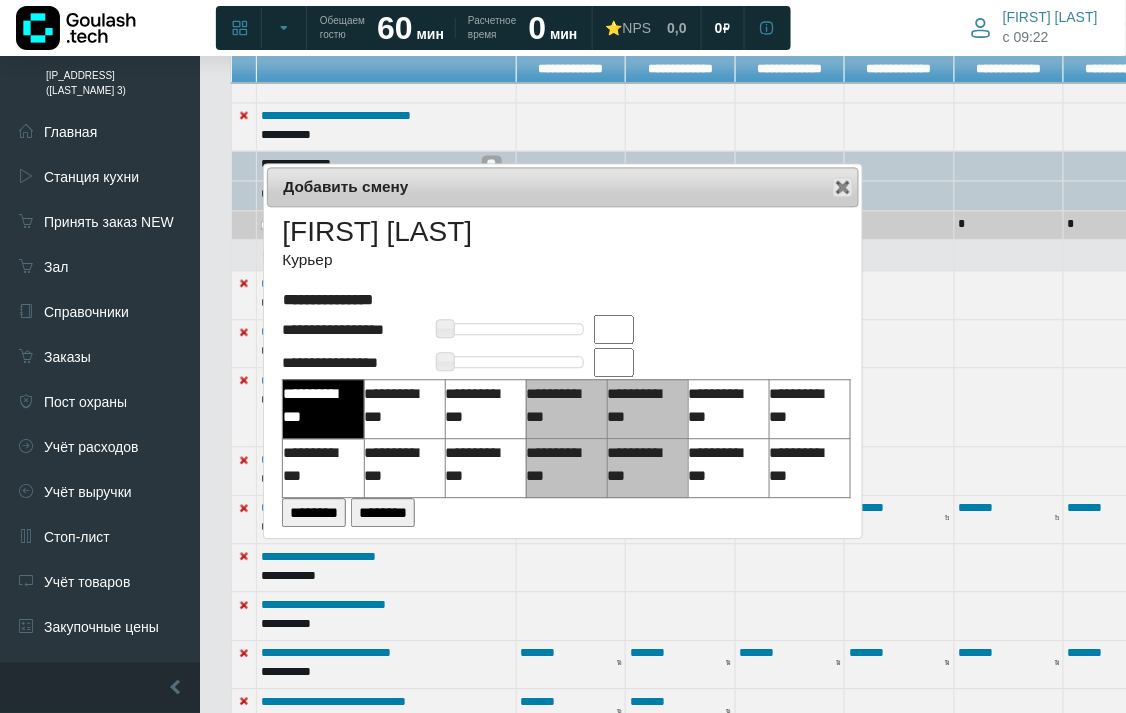 type on "**" 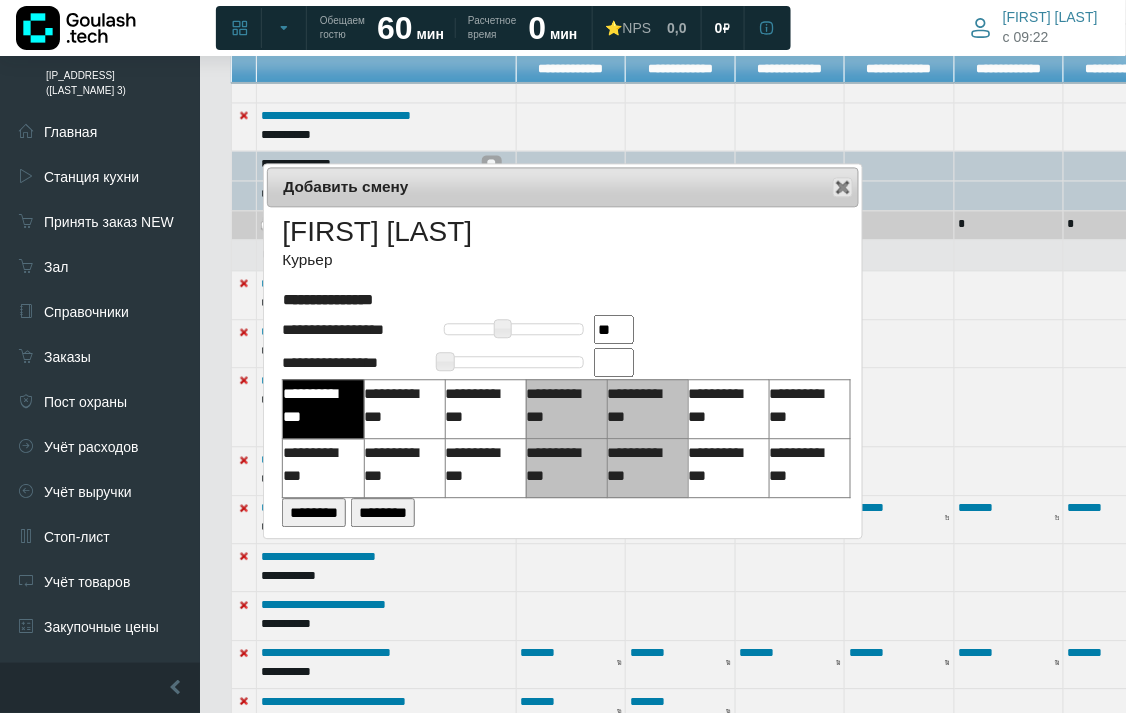 click at bounding box center [614, 362] 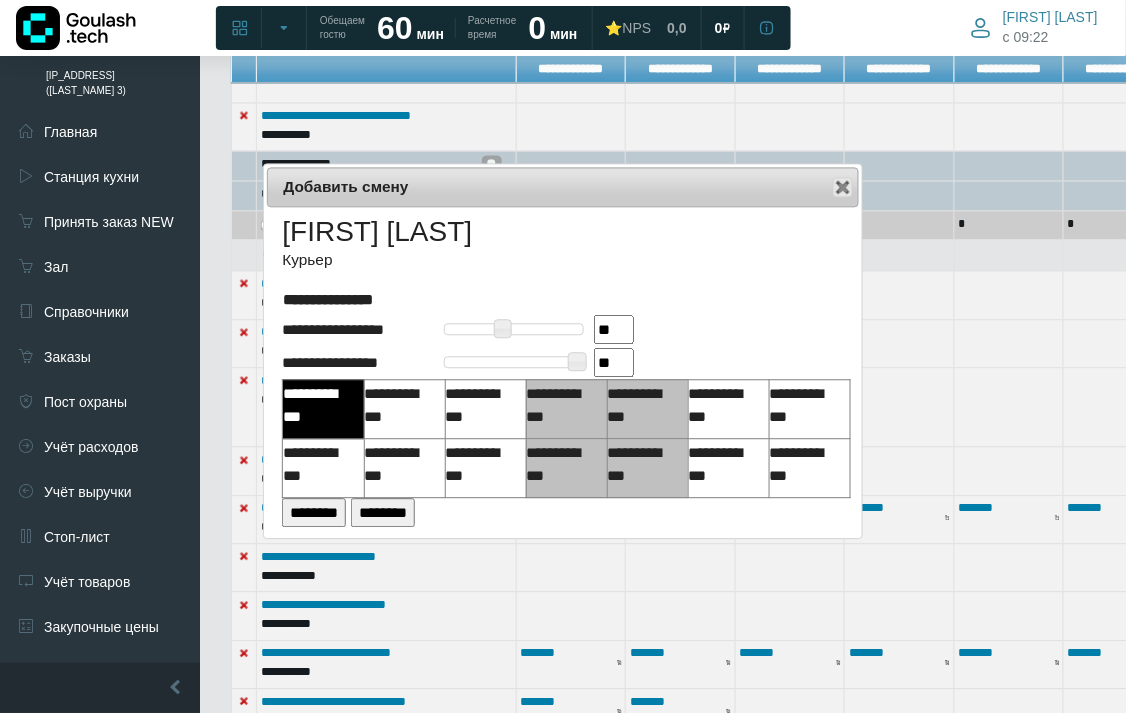 click on "********" at bounding box center (314, 512) 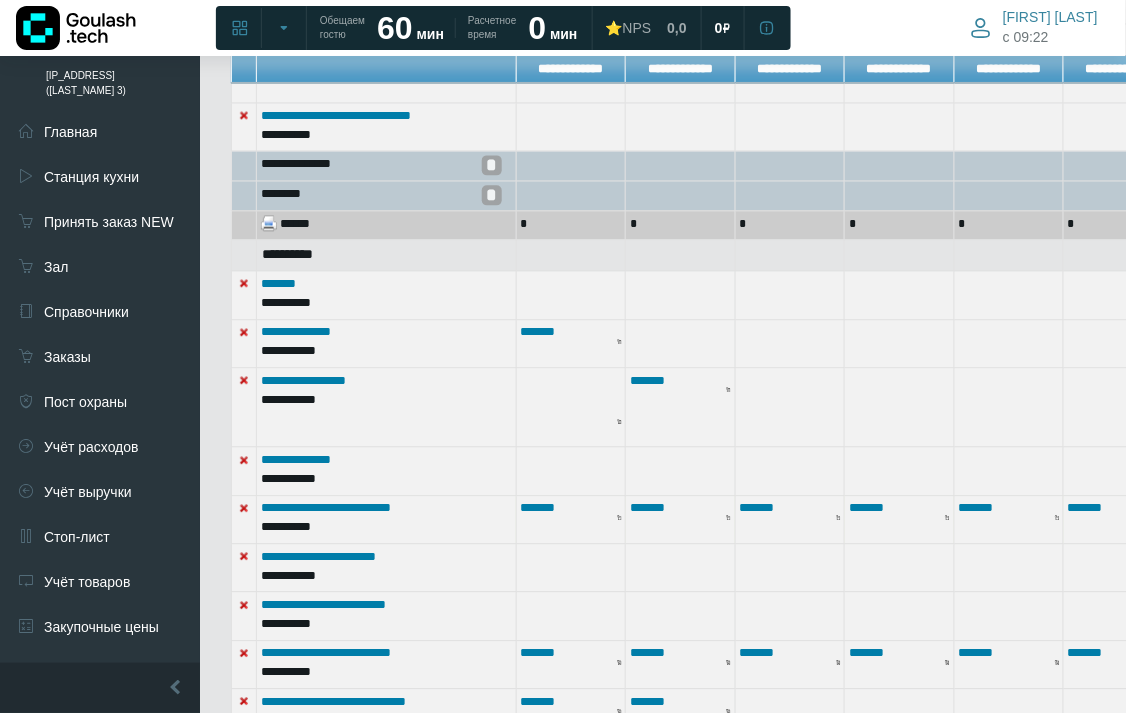 scroll, scrollTop: 1001, scrollLeft: 0, axis: vertical 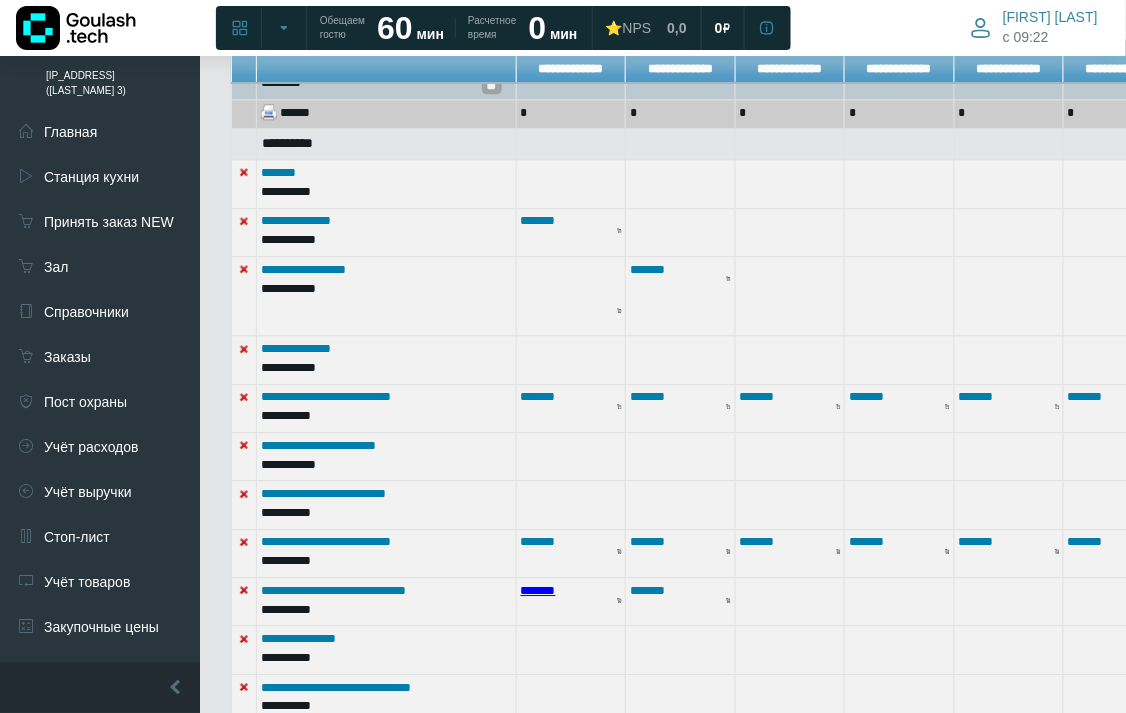 click on "*******" at bounding box center [538, 590] 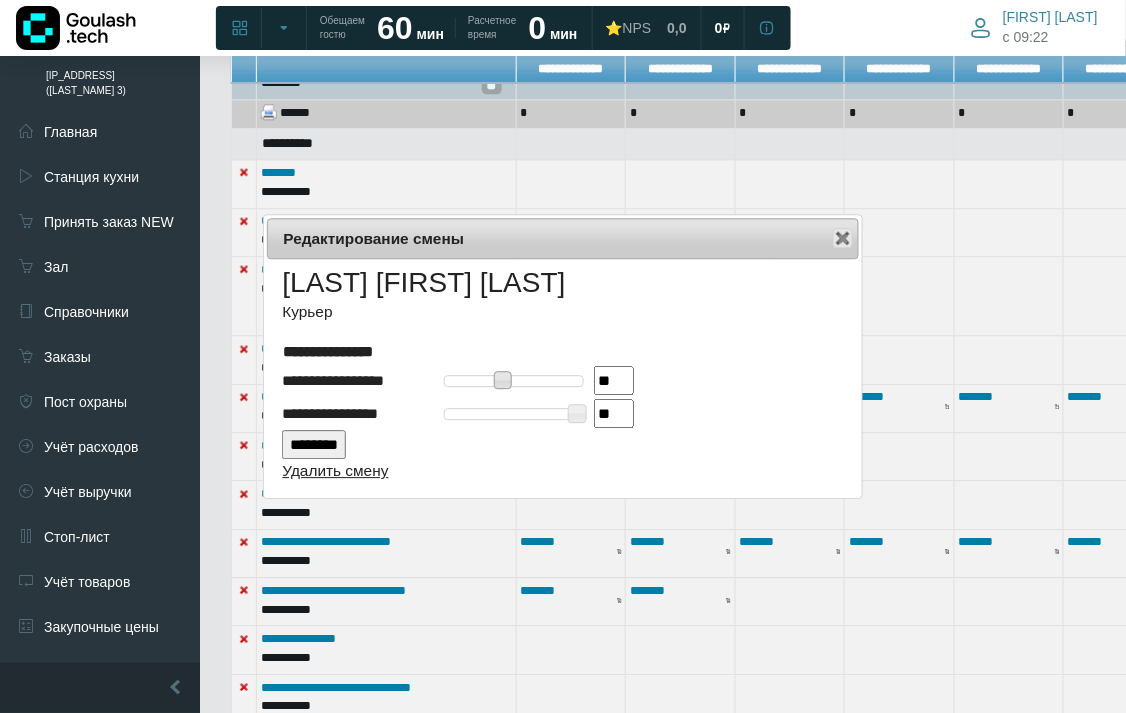 click on "Удалить смену" at bounding box center (335, 470) 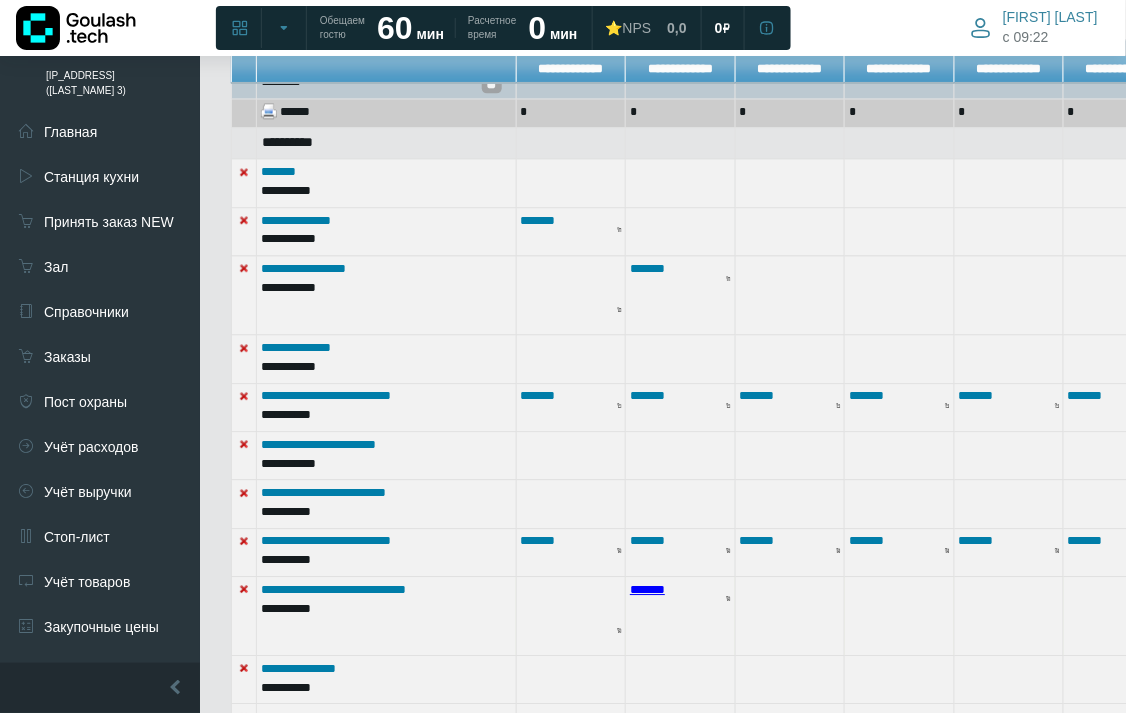click on "*******" at bounding box center (647, 589) 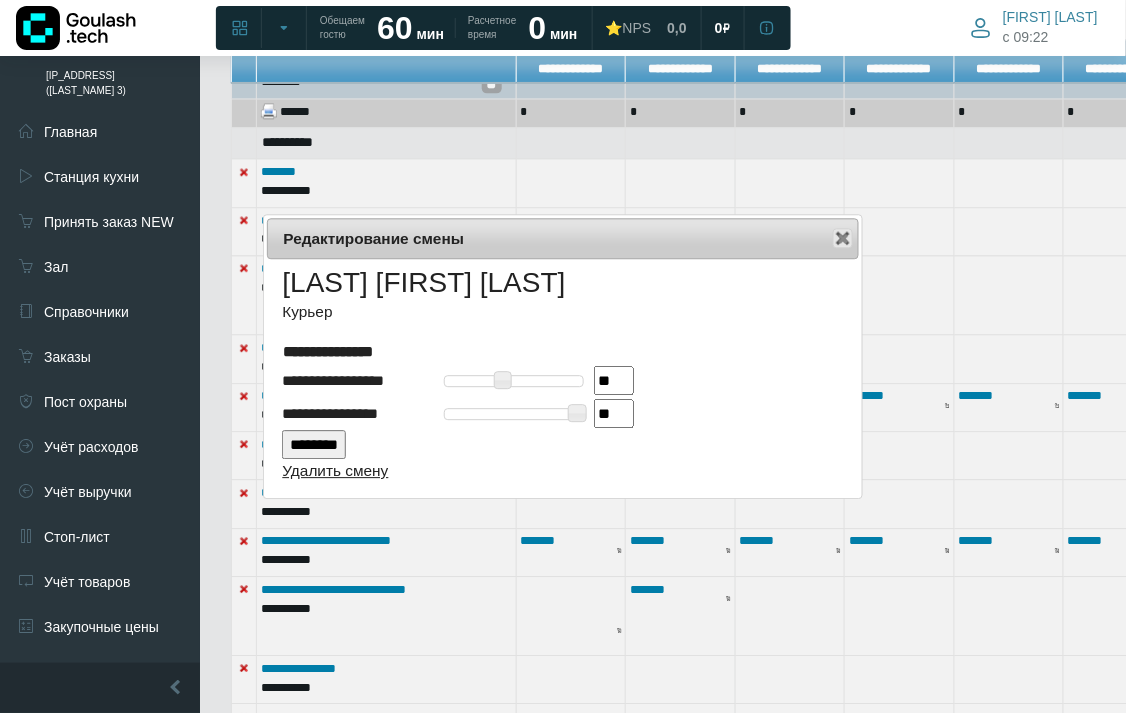 click on "Удалить смену" at bounding box center (335, 470) 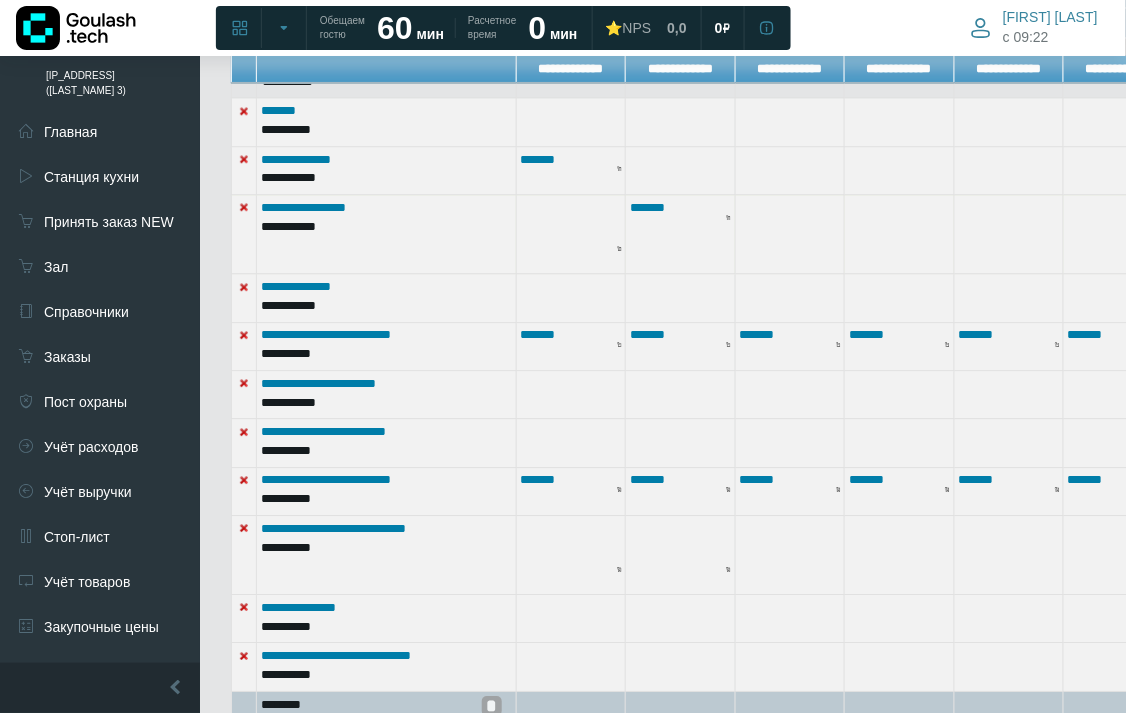 scroll, scrollTop: 951, scrollLeft: 0, axis: vertical 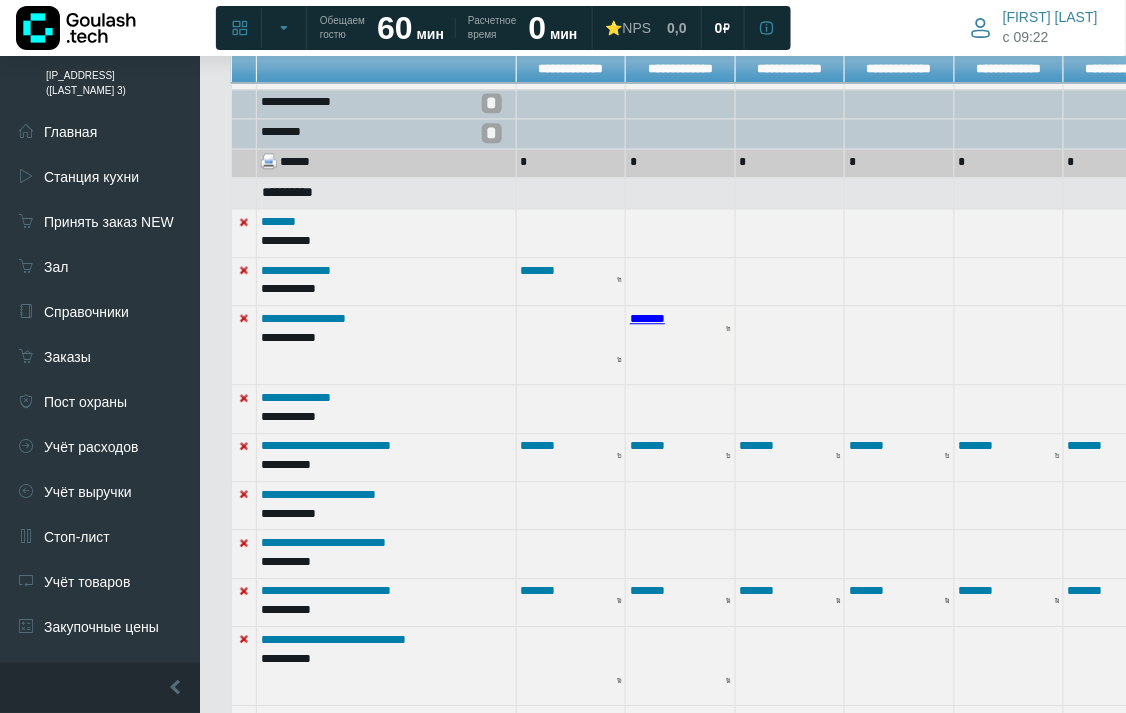 click on "*******" at bounding box center (647, 318) 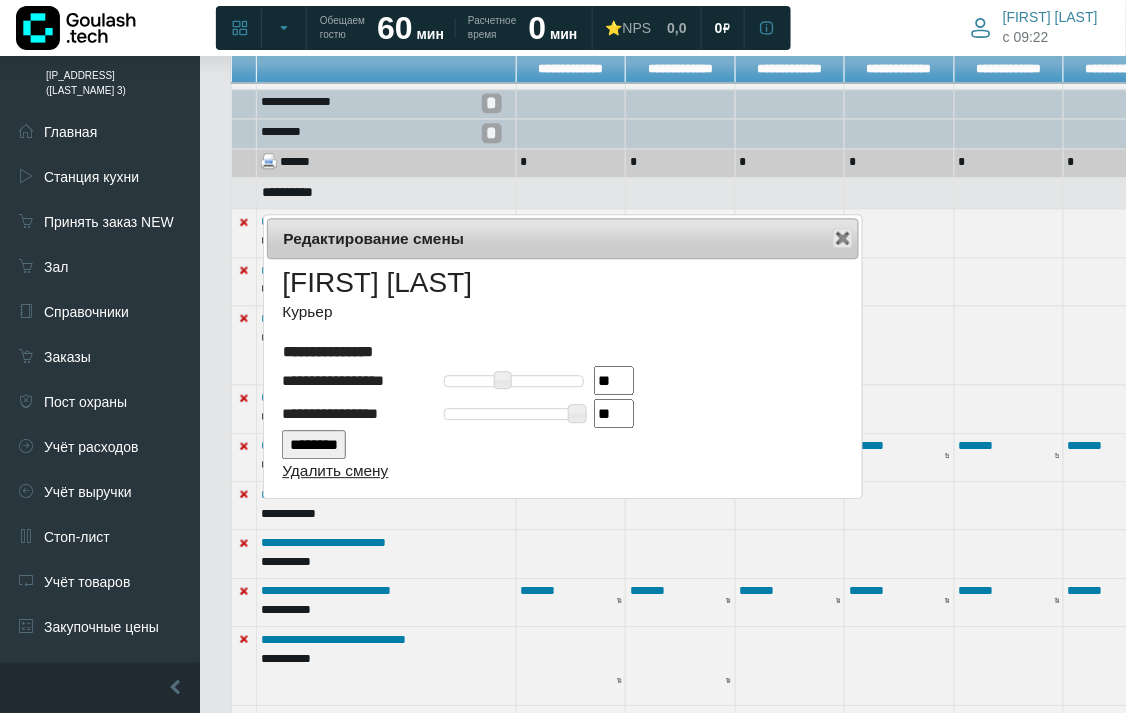 click on "Удалить смену" at bounding box center (335, 470) 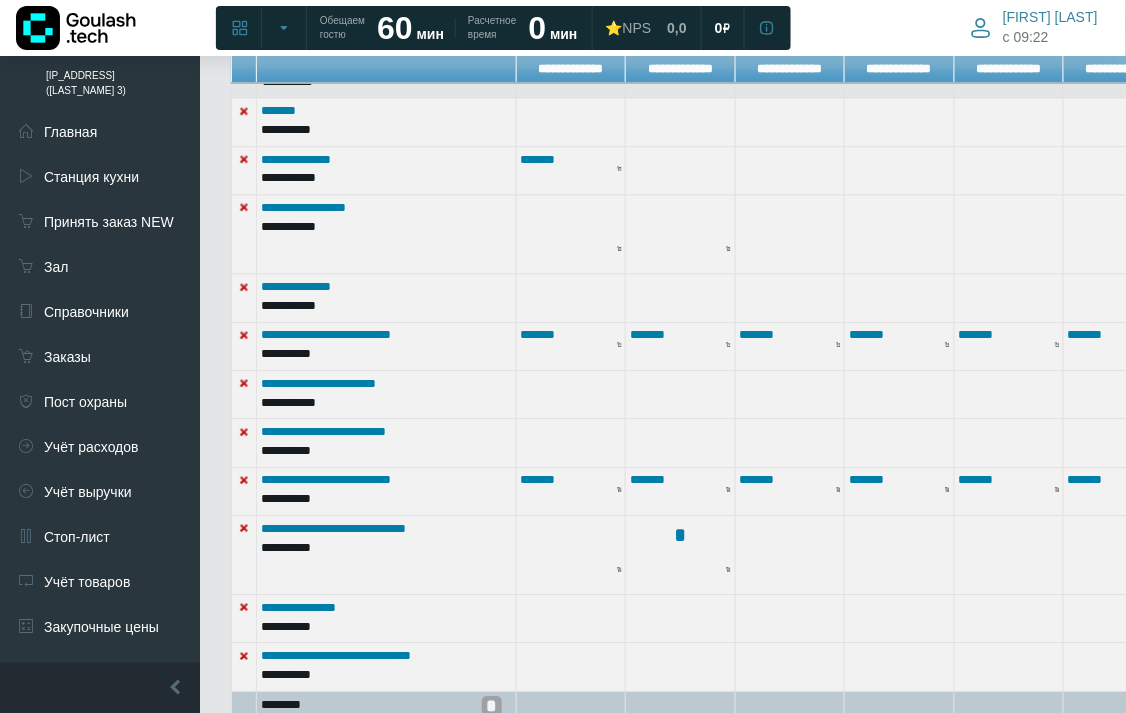 scroll, scrollTop: 1173, scrollLeft: 0, axis: vertical 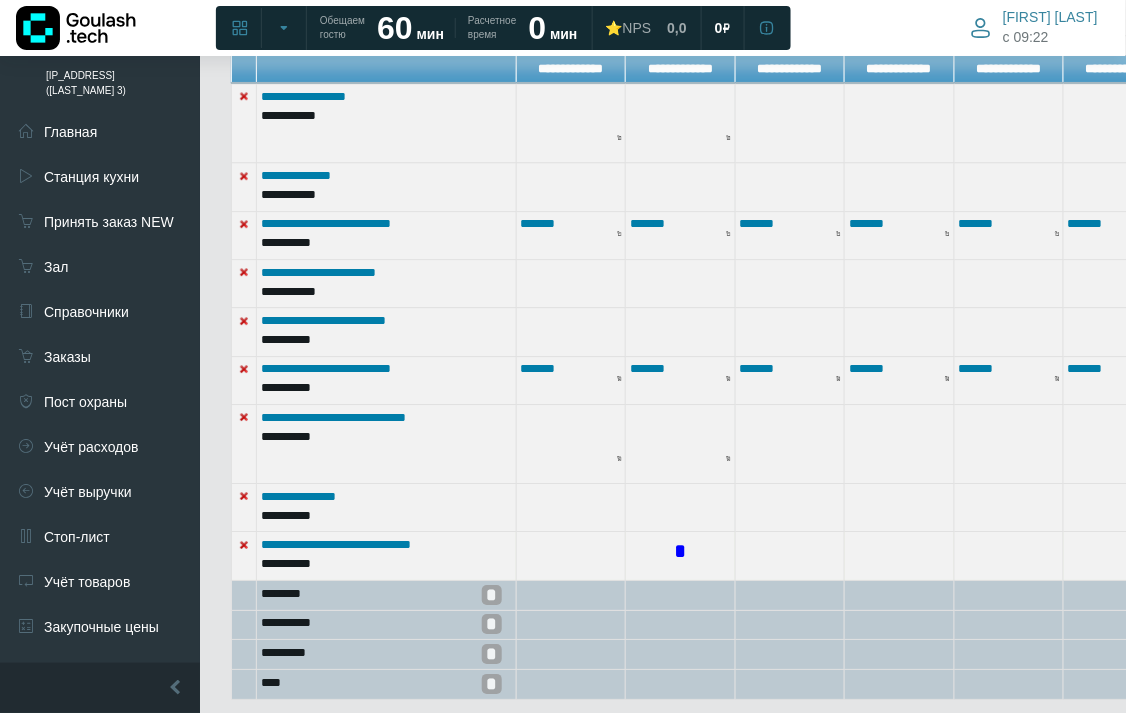 click on "*" at bounding box center [680, 552] 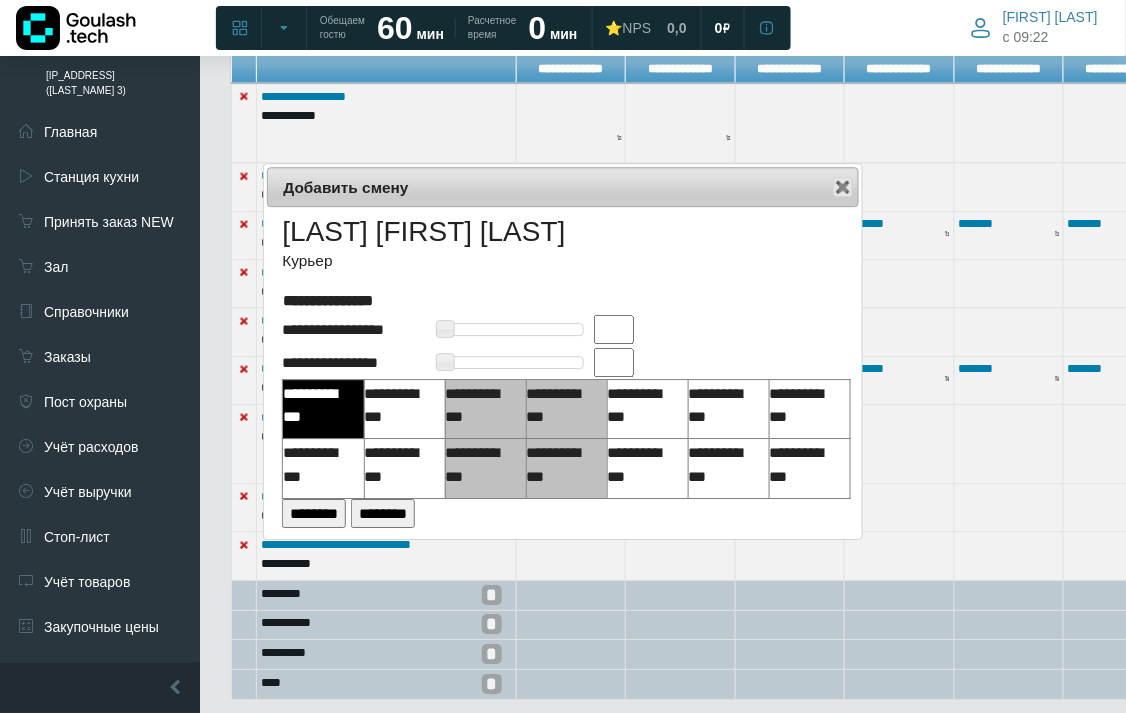 click at bounding box center [614, 329] 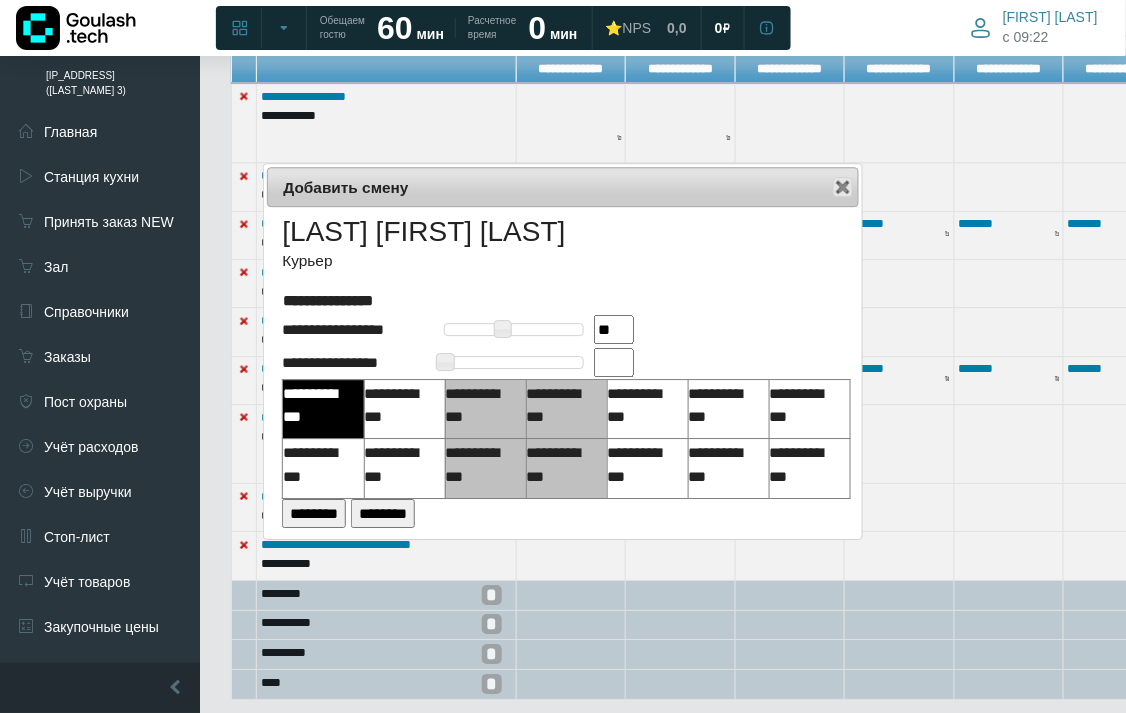 click at bounding box center [614, 362] 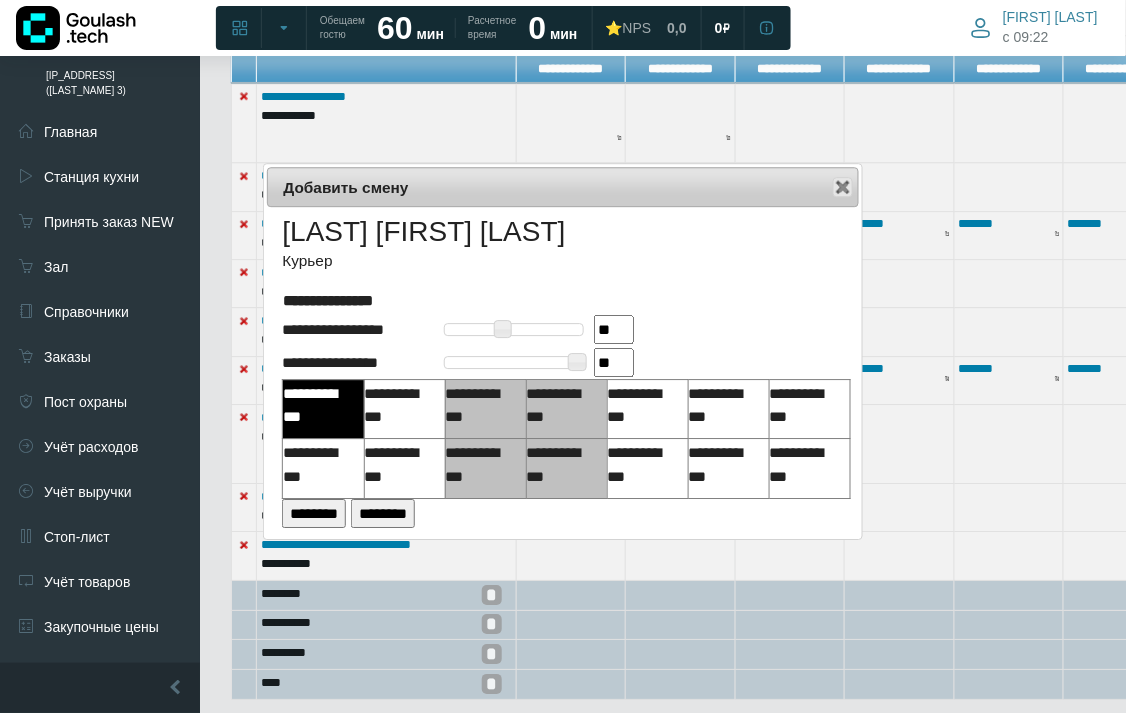 click on "********" at bounding box center (314, 513) 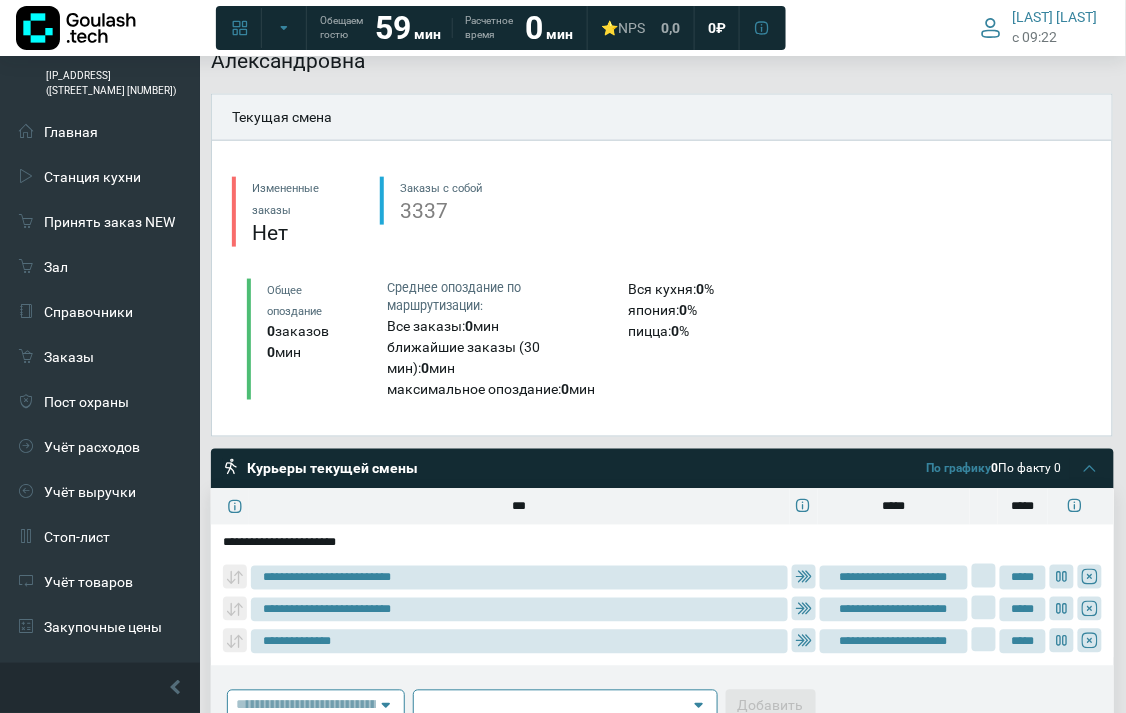 scroll, scrollTop: 666, scrollLeft: 0, axis: vertical 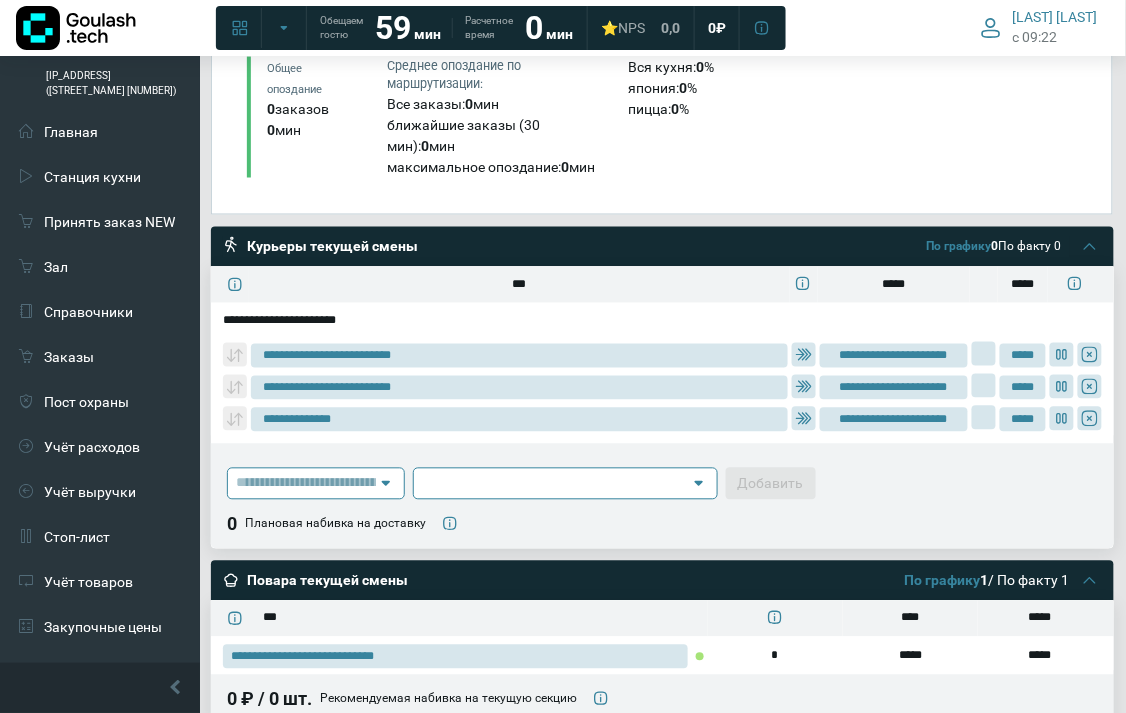 click on "**********" at bounding box center [894, 356] 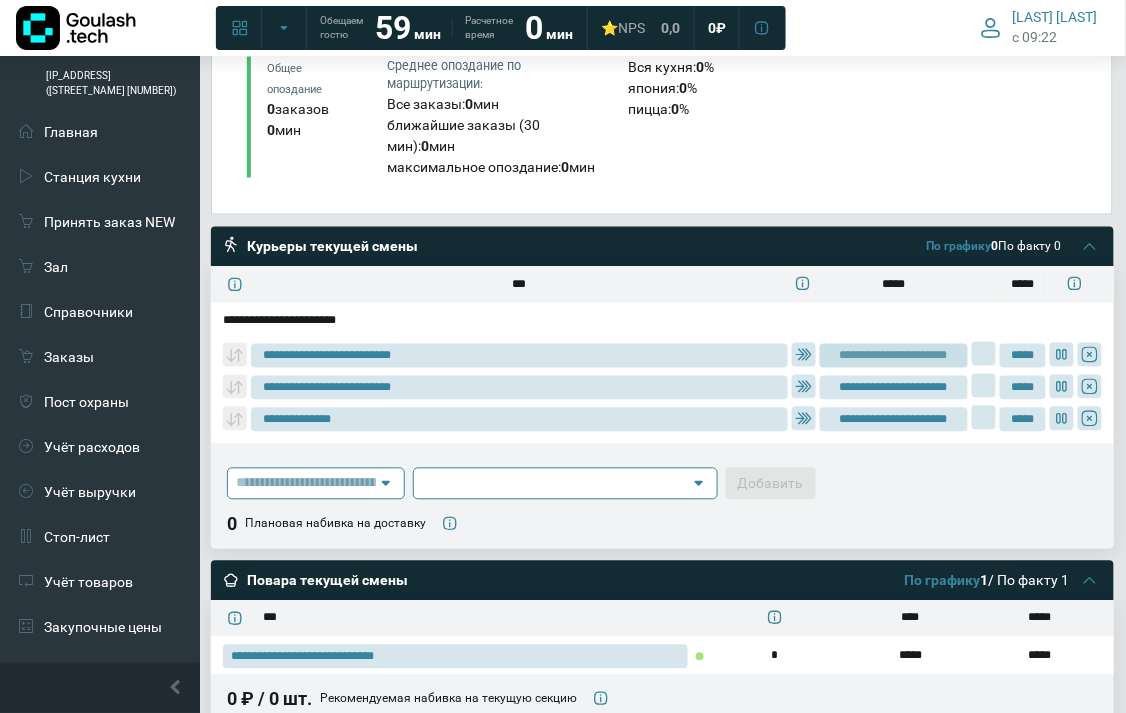 click on "**********" at bounding box center (894, 356) 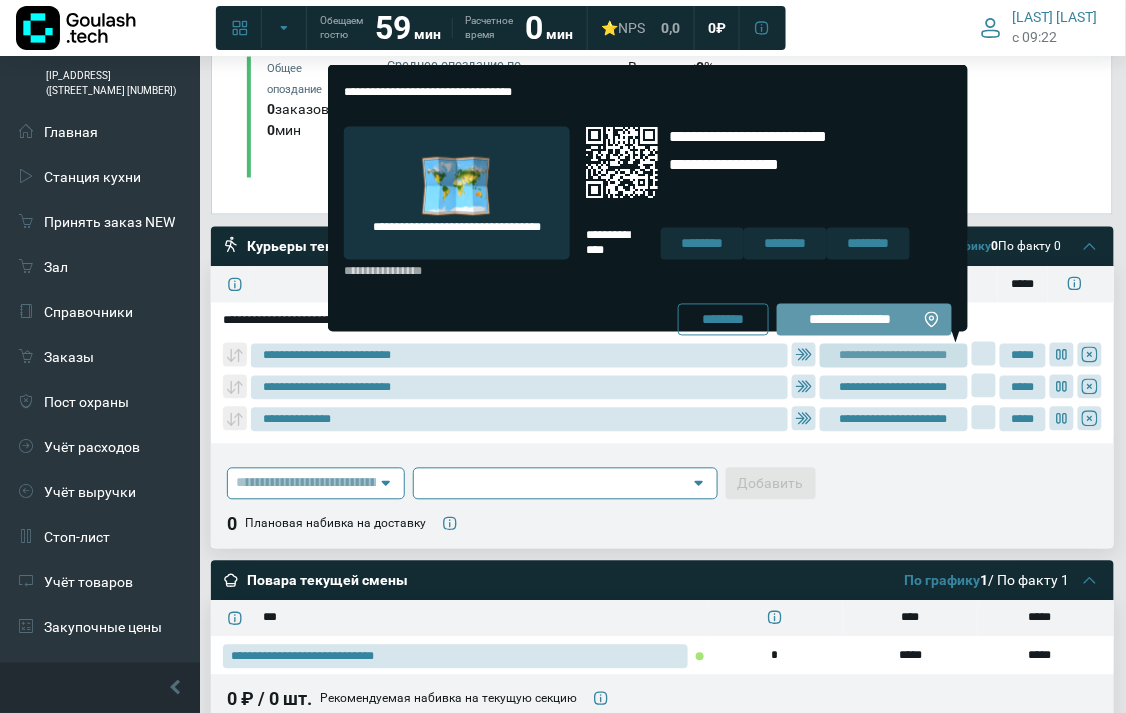 click on "**********" at bounding box center [850, 320] 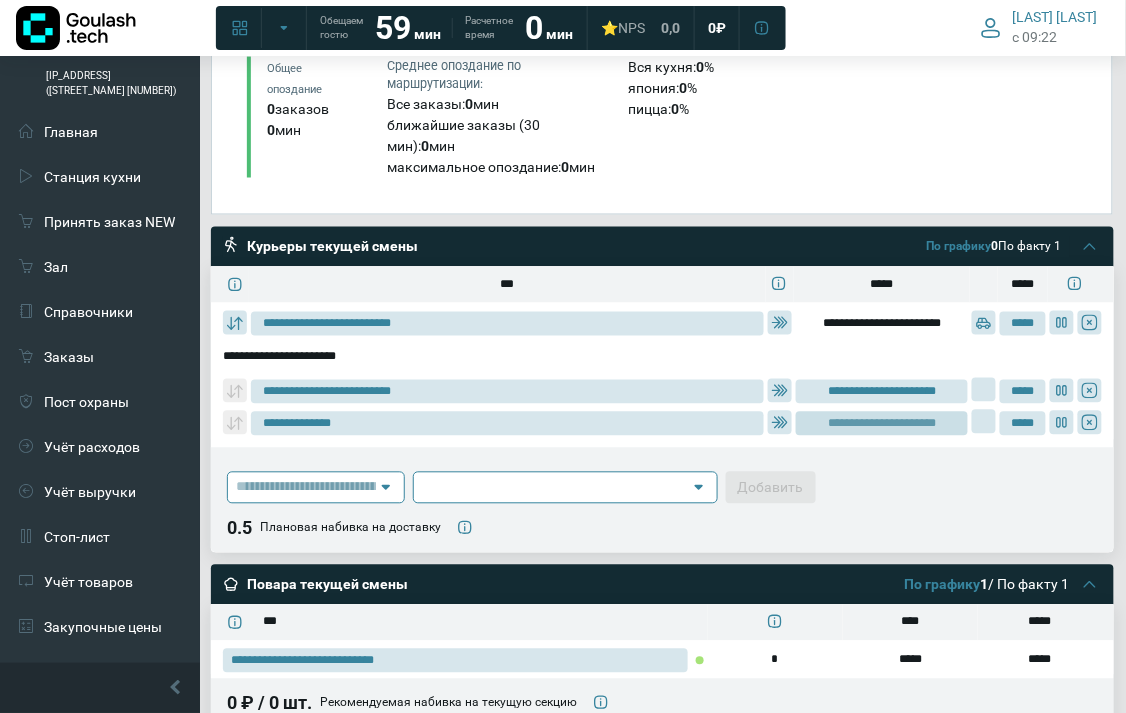 click on "**********" at bounding box center (882, 424) 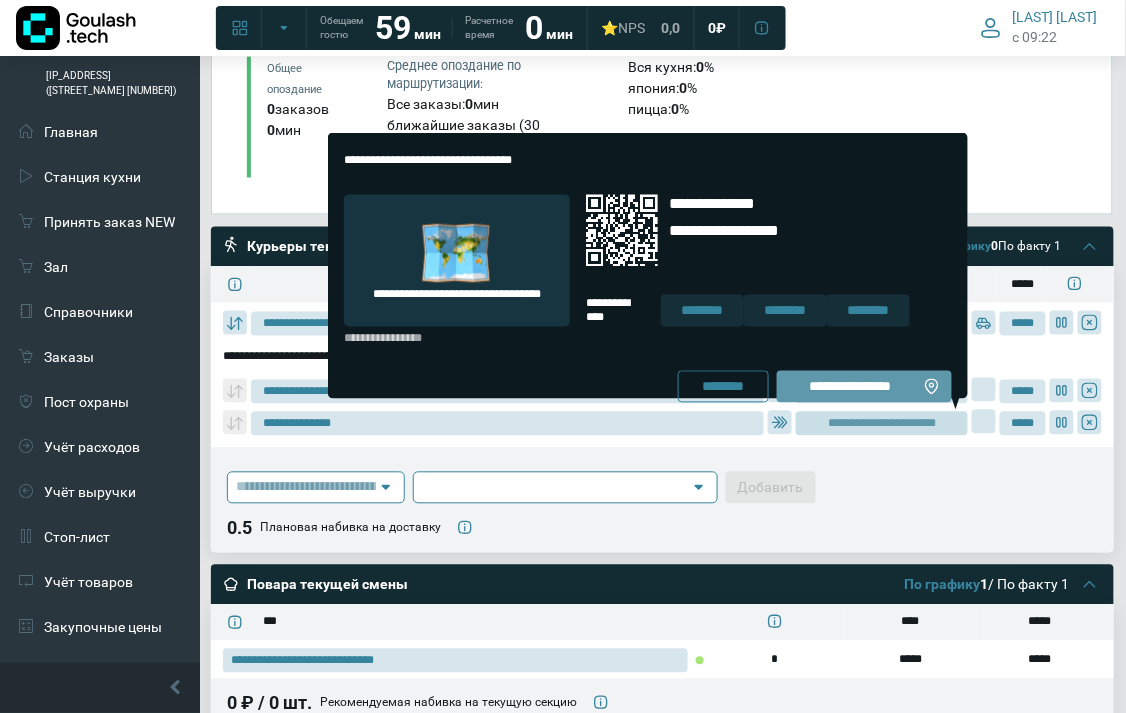 click on "**********" at bounding box center (864, 387) 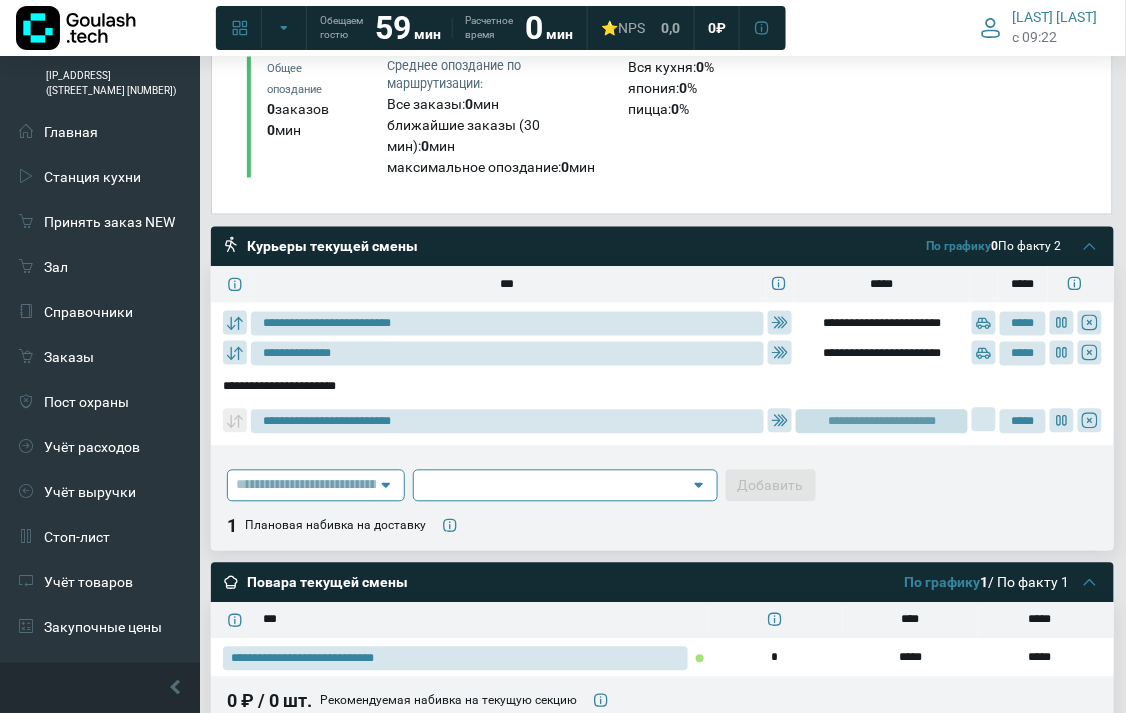 click on "**********" 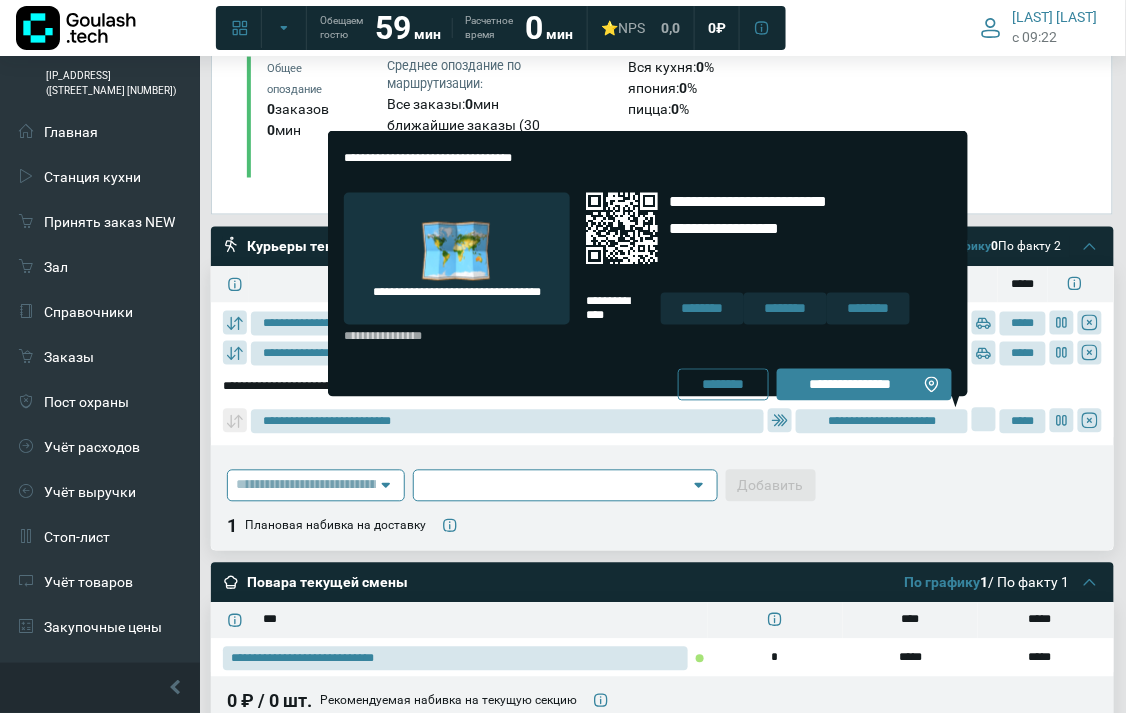 click on "**********" at bounding box center (850, 385) 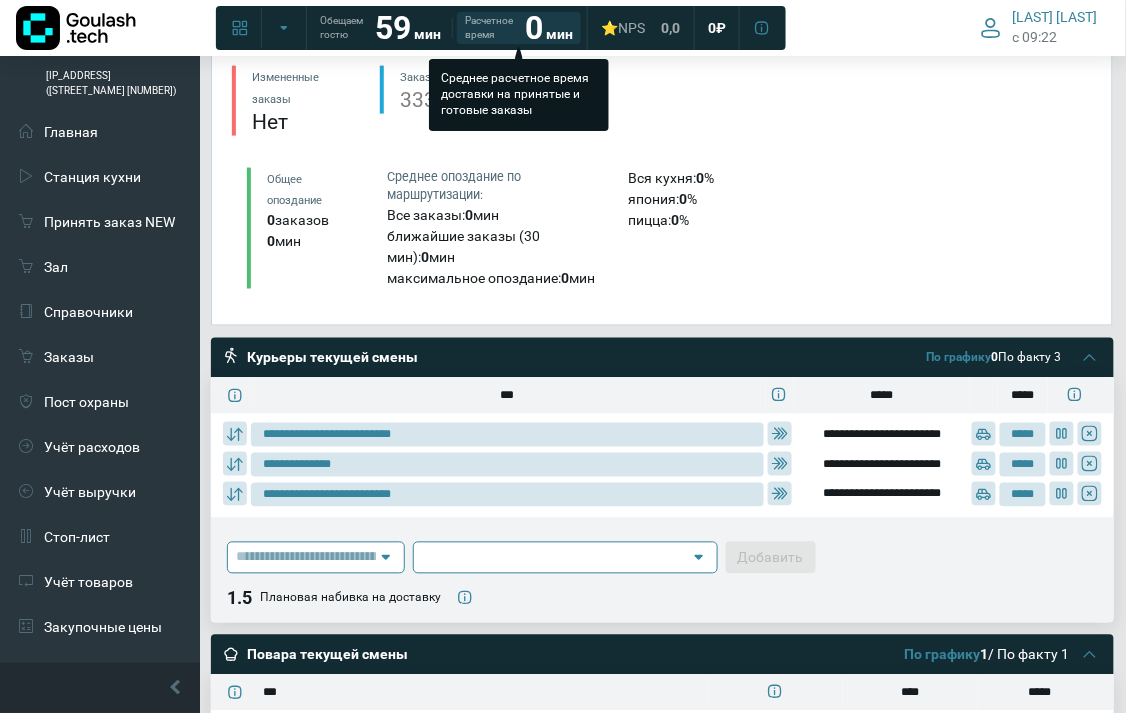 scroll, scrollTop: 444, scrollLeft: 0, axis: vertical 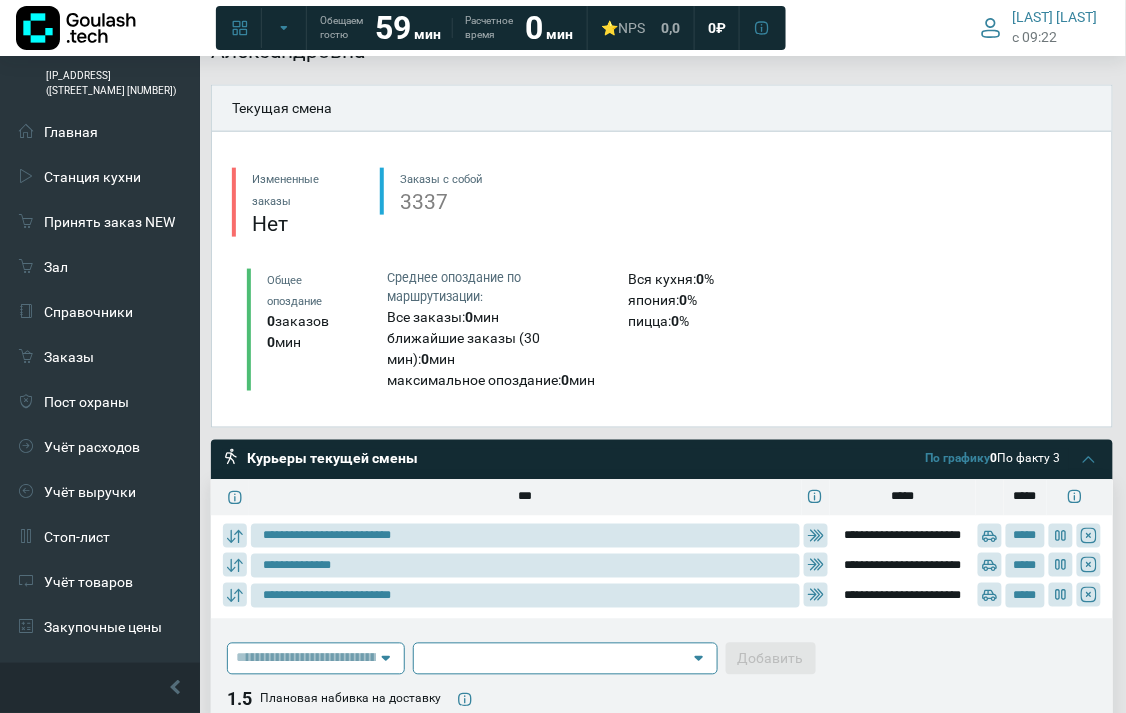 type on "**********" 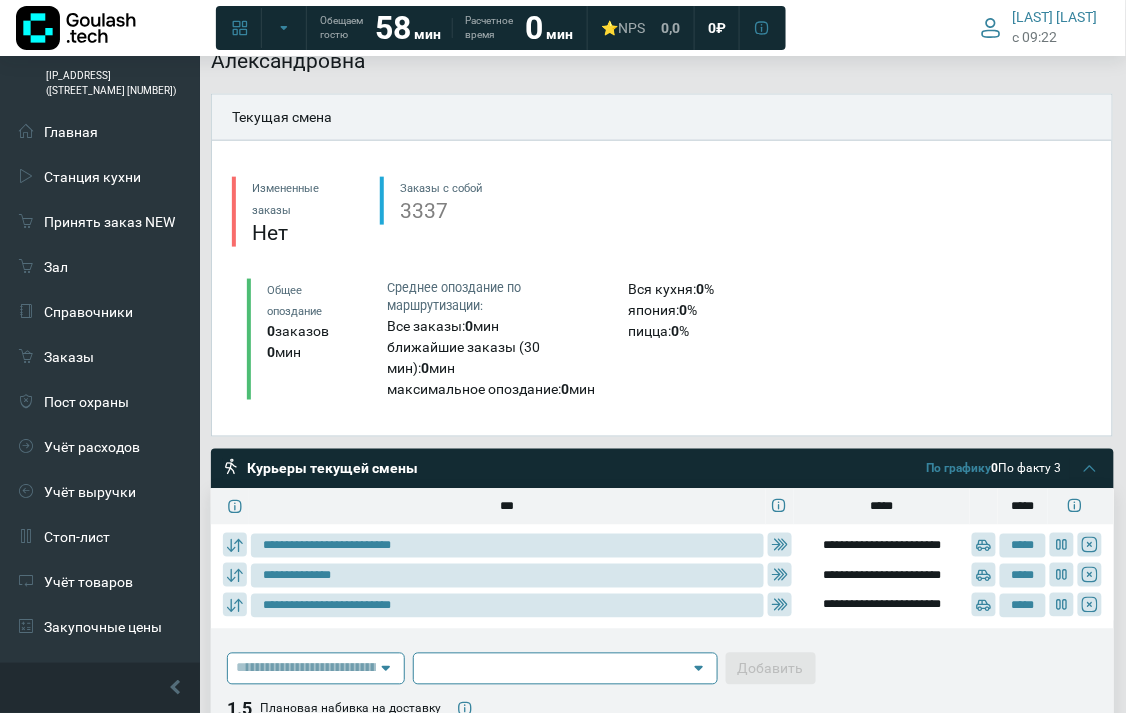 type on "**********" 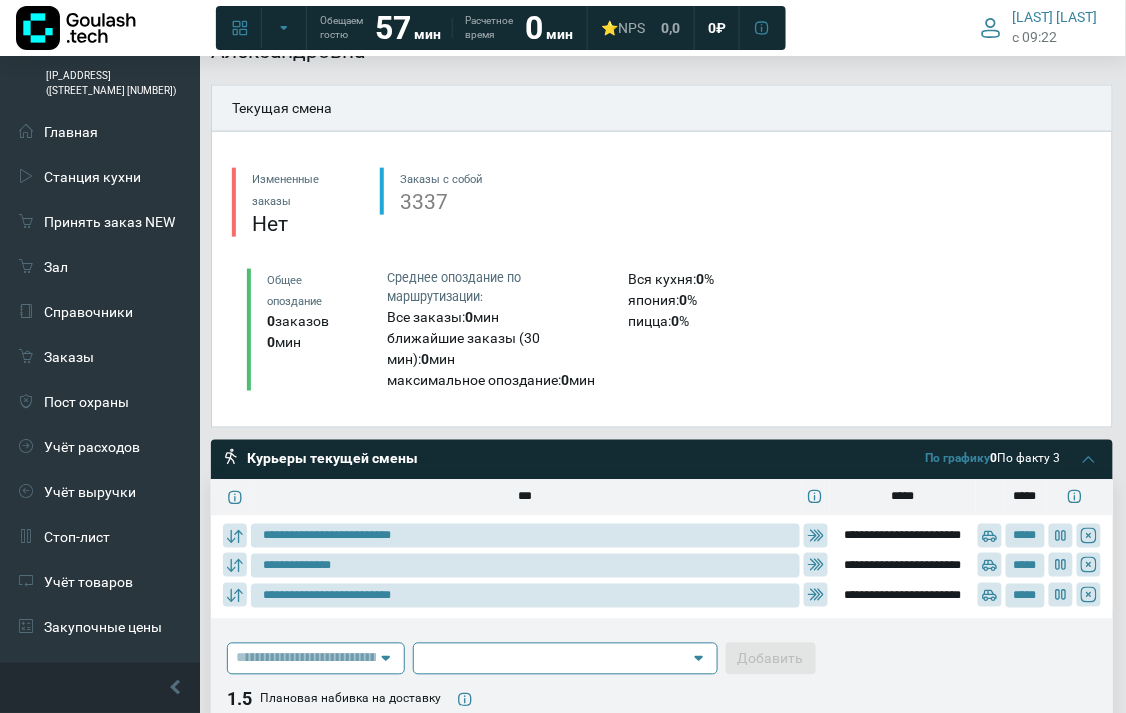 type on "**********" 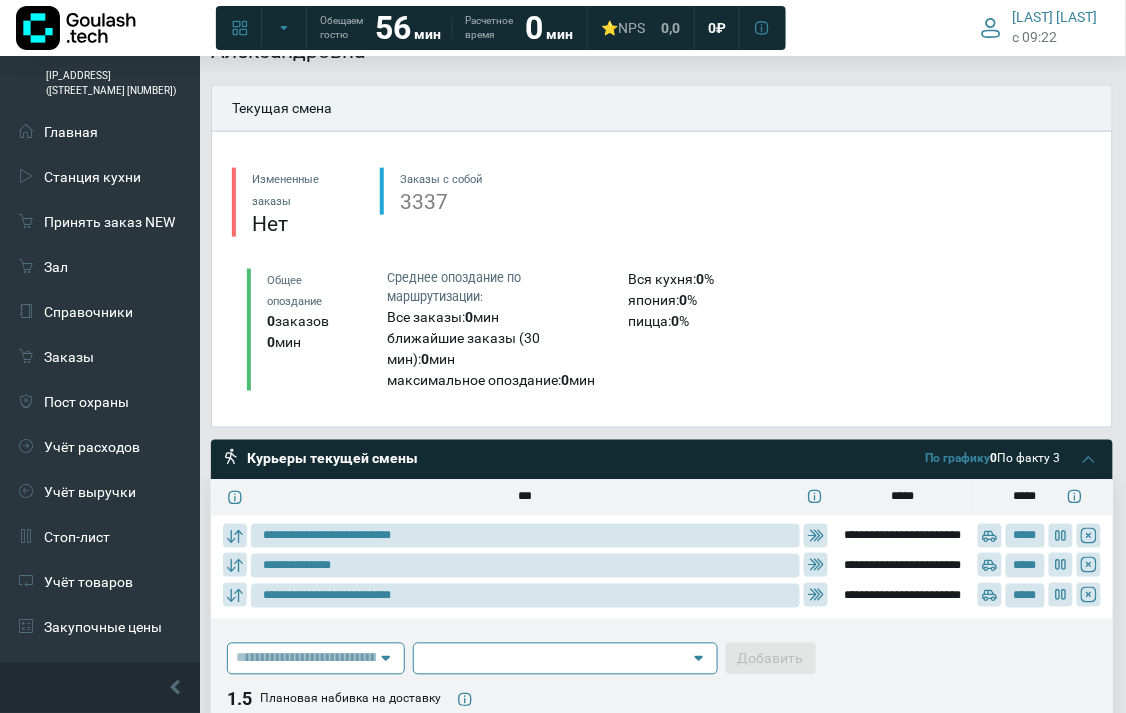type on "**********" 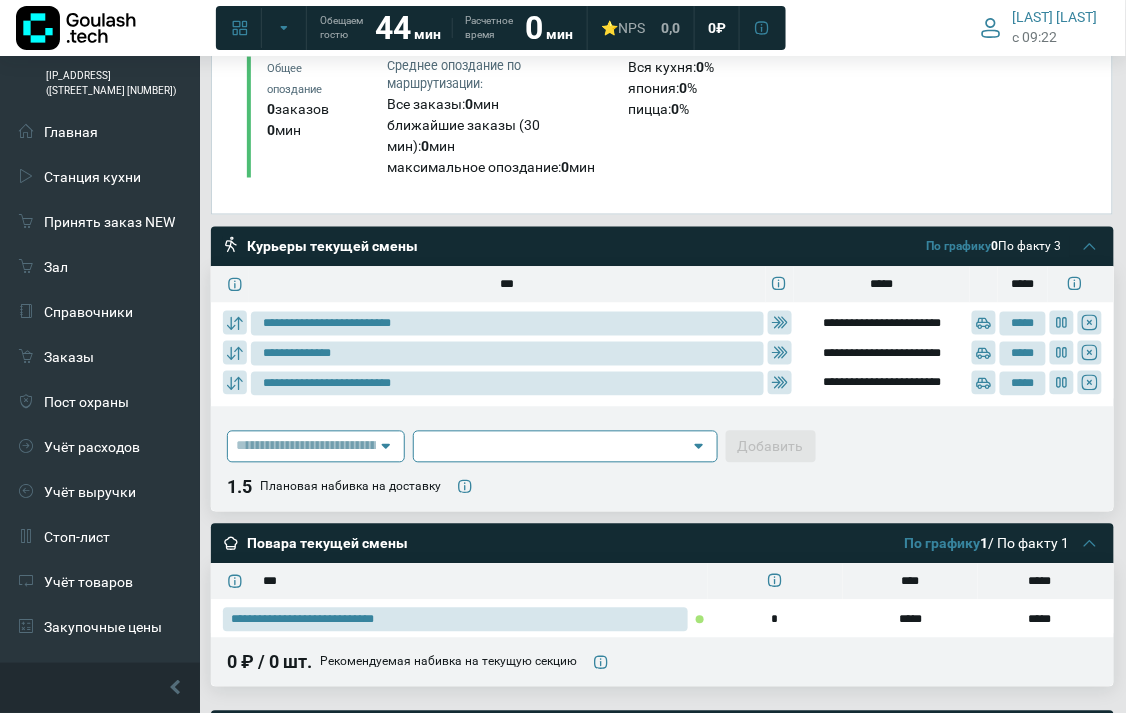 scroll, scrollTop: 444, scrollLeft: 0, axis: vertical 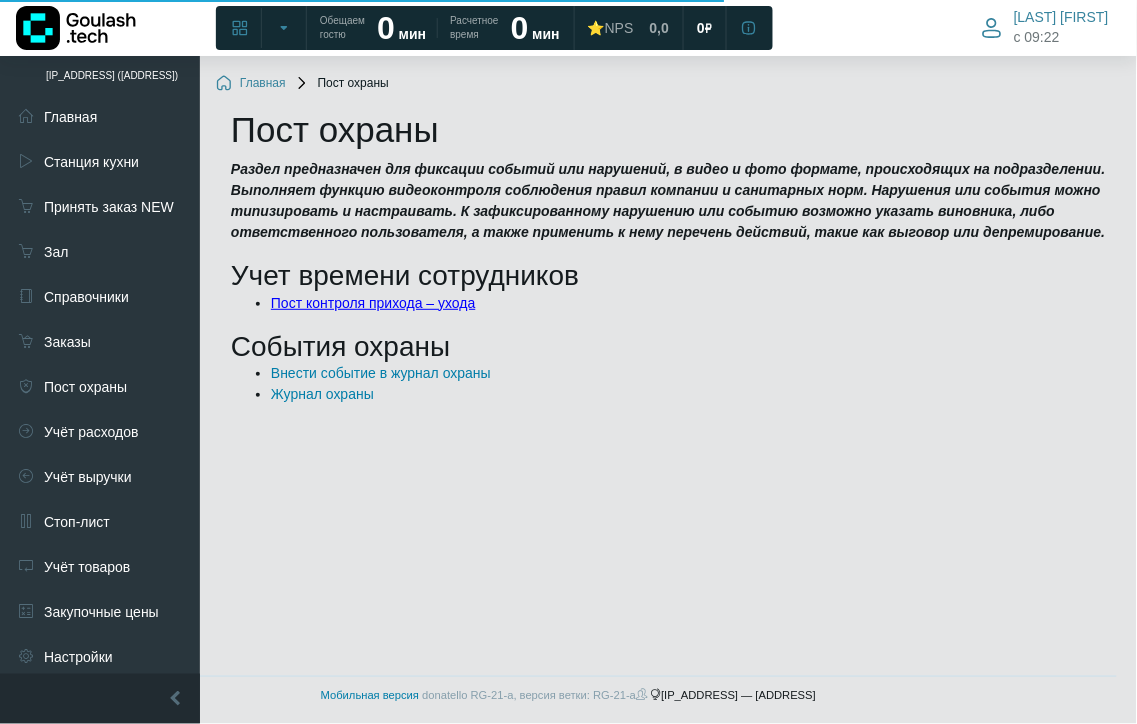 click on "Пост контроля прихода – ухода" at bounding box center (373, 303) 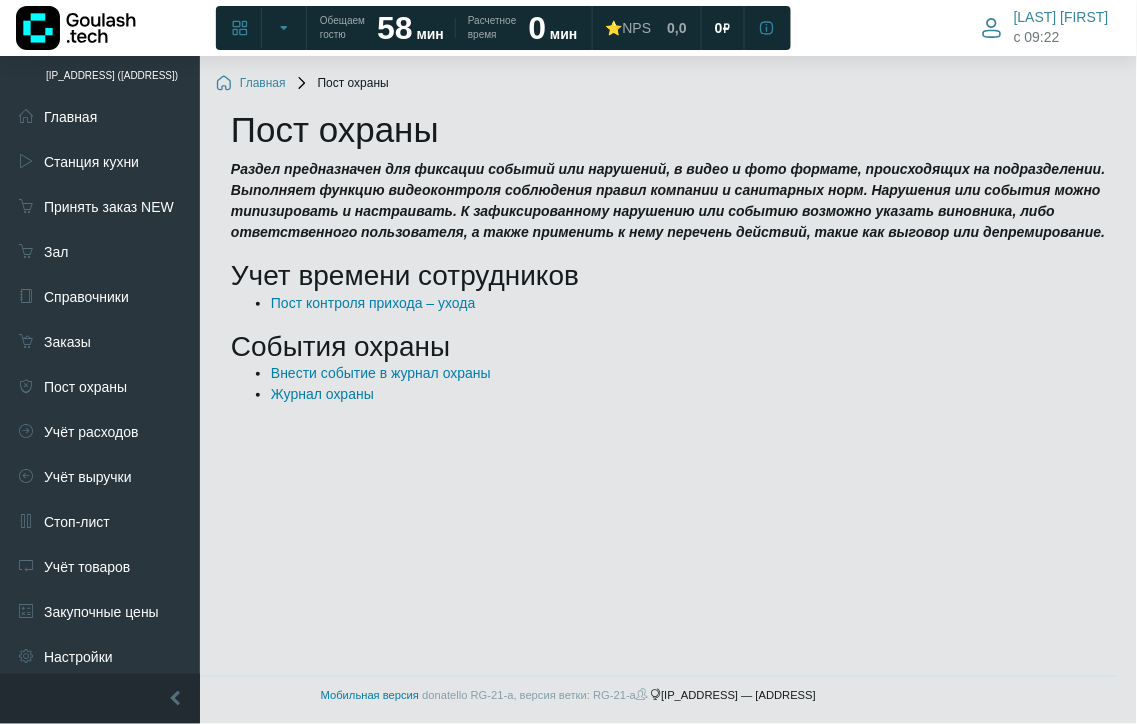click on "Главная Пост охраны
Пост охраны
Раздел предназначен для фиксации событий или нарушений, в видео и фото формате, происходящих на подразделении. Выполняет функцию
видеоконтроля соблюдения правил компании и санитарных норм. Нарушения или события можно типизировать и настраивать. К зафиксированному
нарушению или событию возможно указать виновника, либо ответственного пользователя, а также применить к нему перечень действий, такие как
выговор или депремирование.
Учет времени сотрудников
События охраны" at bounding box center (668, 361) 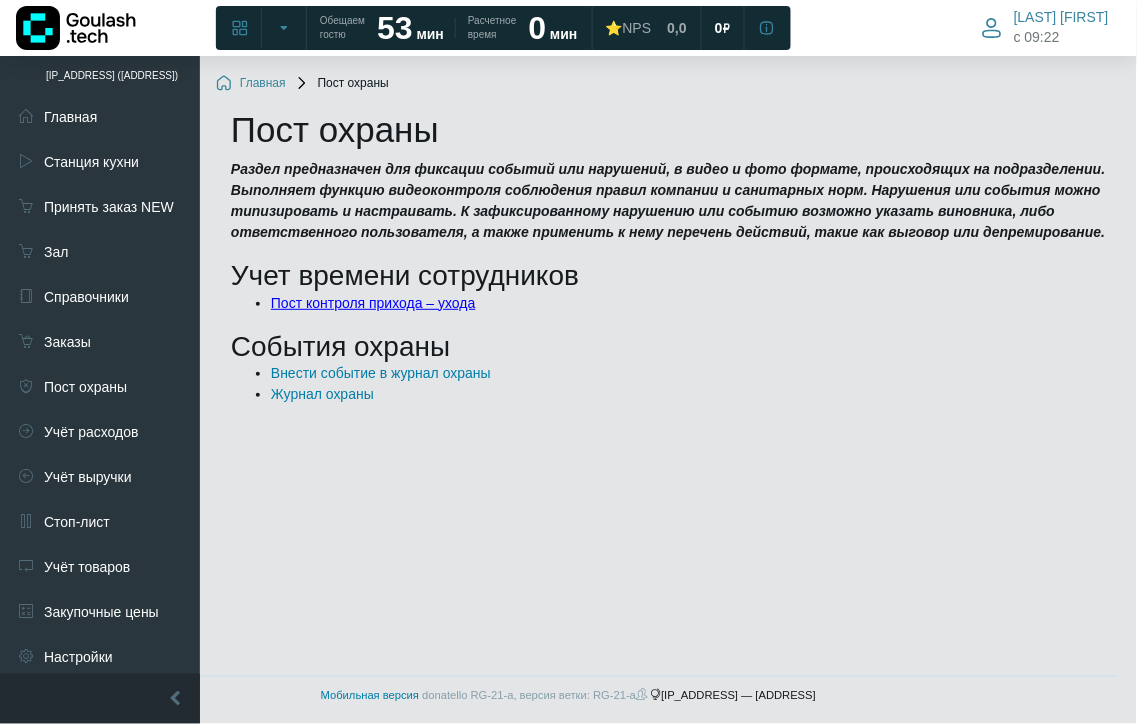 click on "Пост контроля прихода – ухода" at bounding box center (373, 303) 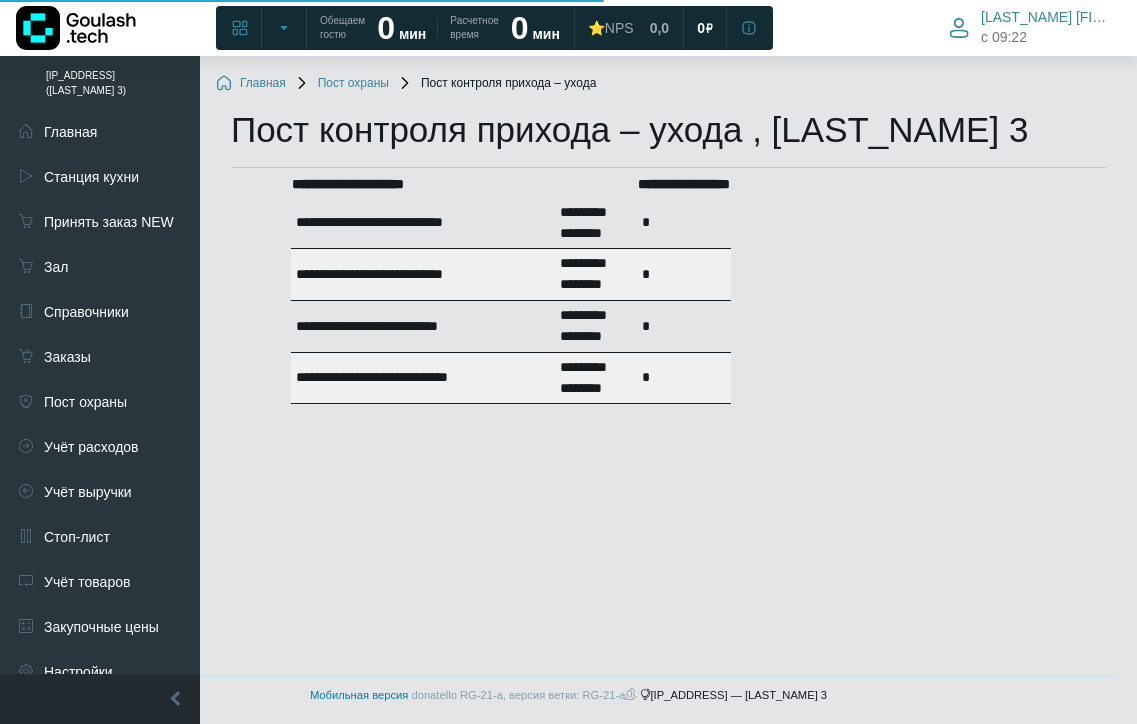 scroll, scrollTop: 0, scrollLeft: 0, axis: both 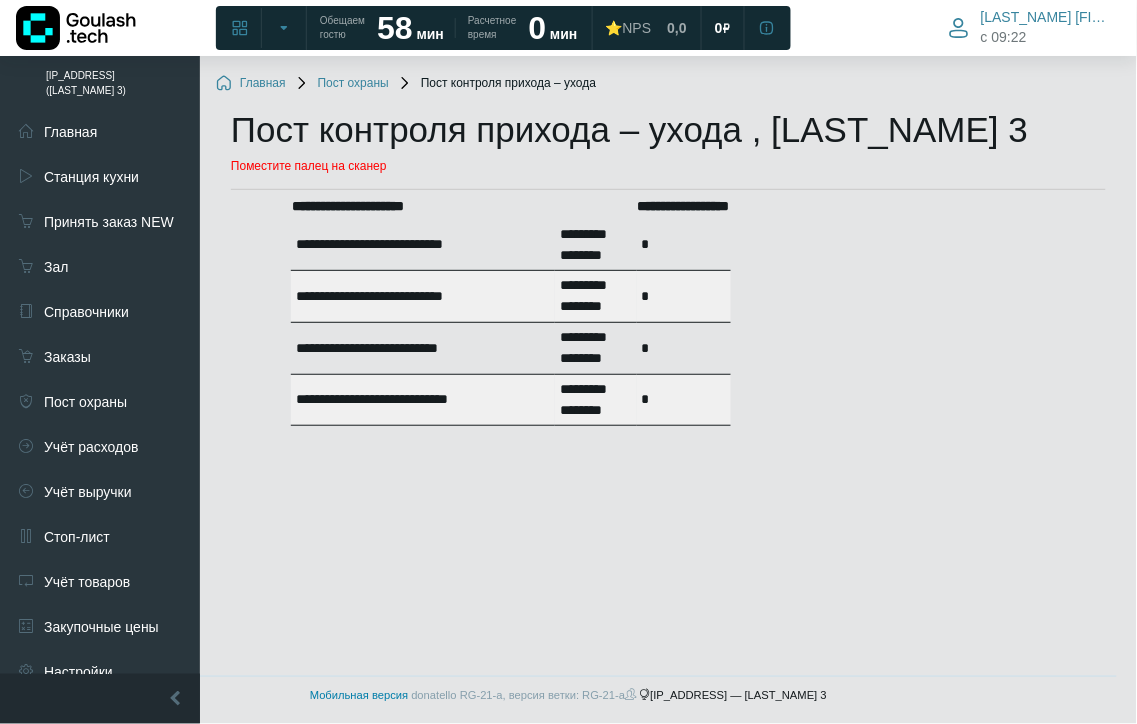 drag, startPoint x: 1020, startPoint y: 466, endPoint x: 1136, endPoint y: 457, distance: 116.34862 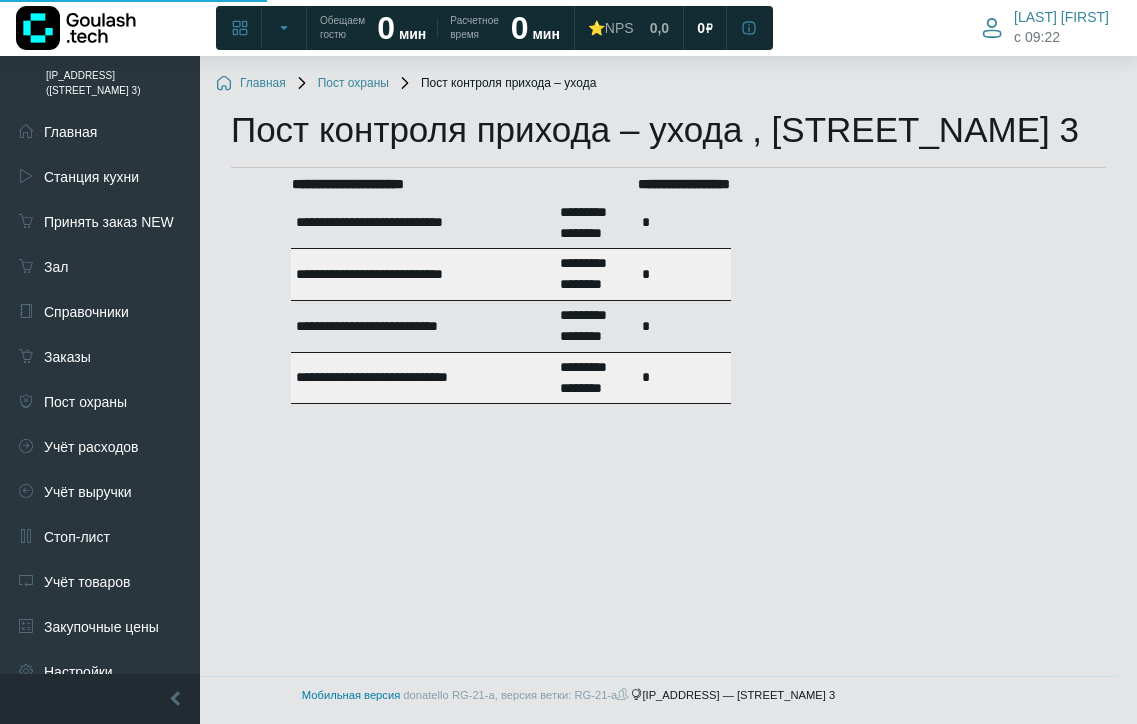 scroll, scrollTop: 0, scrollLeft: 0, axis: both 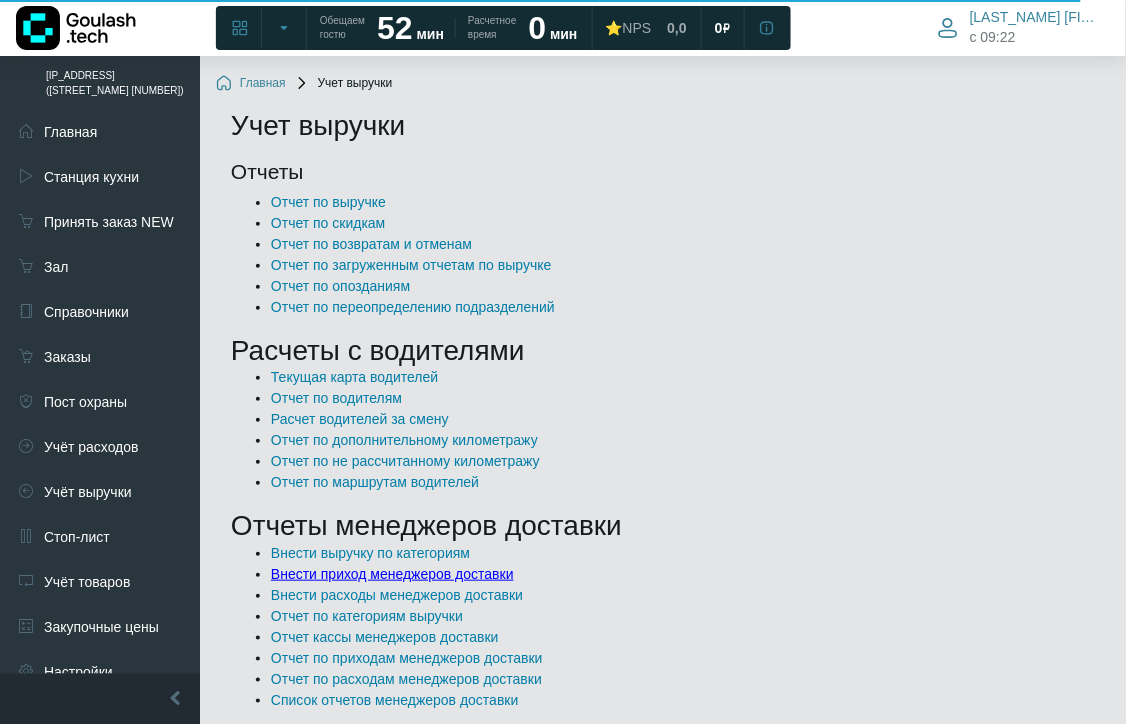 click on "Внести приход менеджеров доставки" at bounding box center [392, 574] 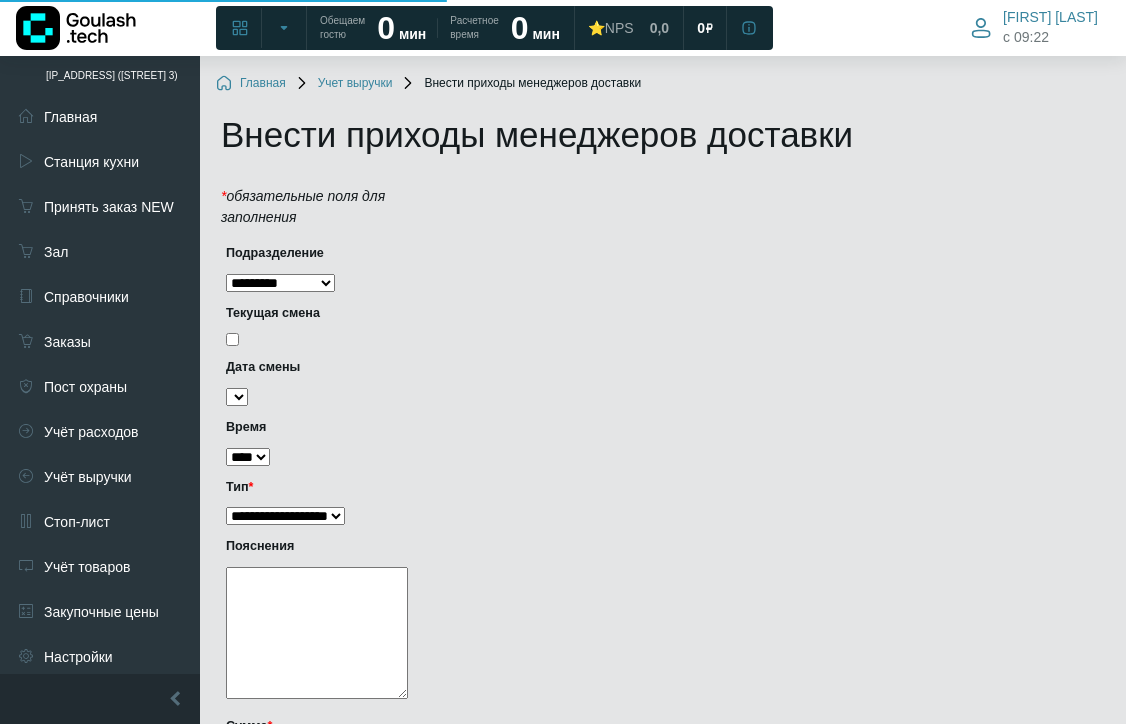 scroll, scrollTop: 0, scrollLeft: 0, axis: both 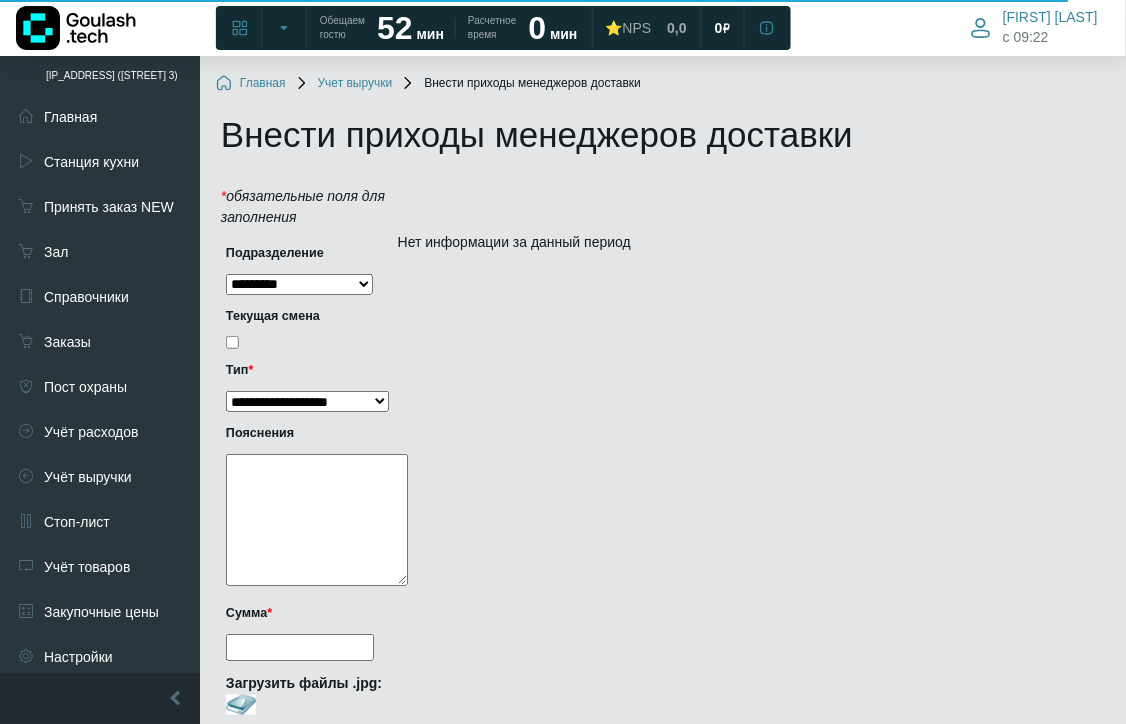 click on "Сумма  *" at bounding box center [300, 647] 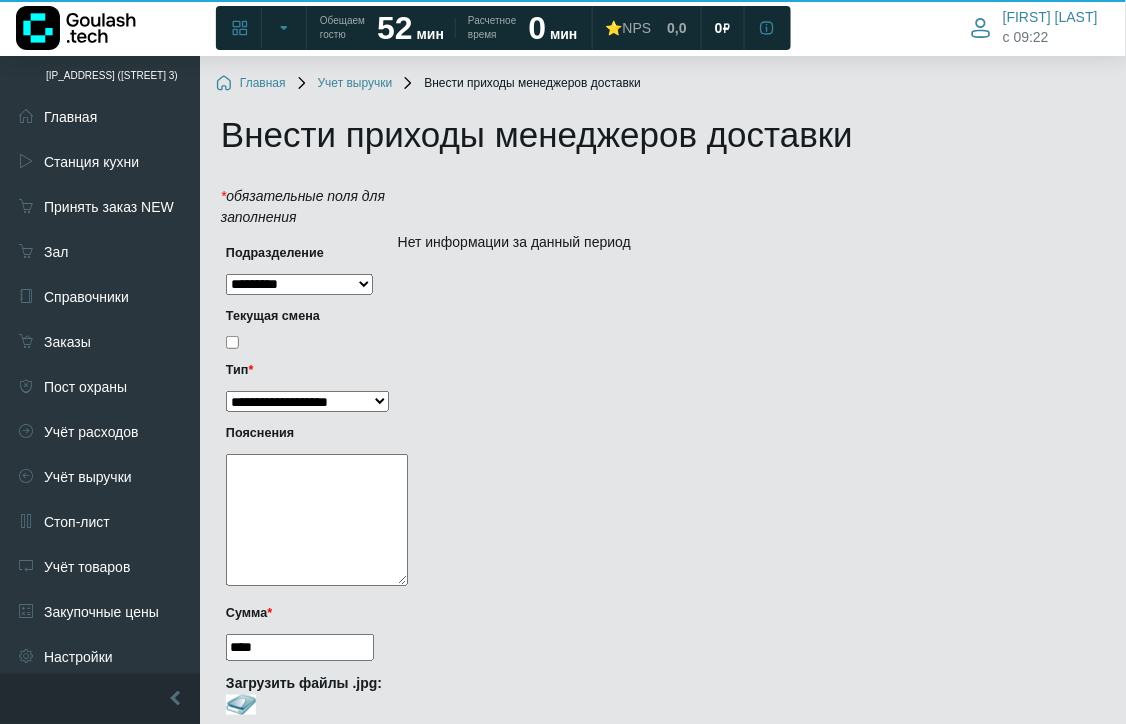 scroll, scrollTop: 190, scrollLeft: 0, axis: vertical 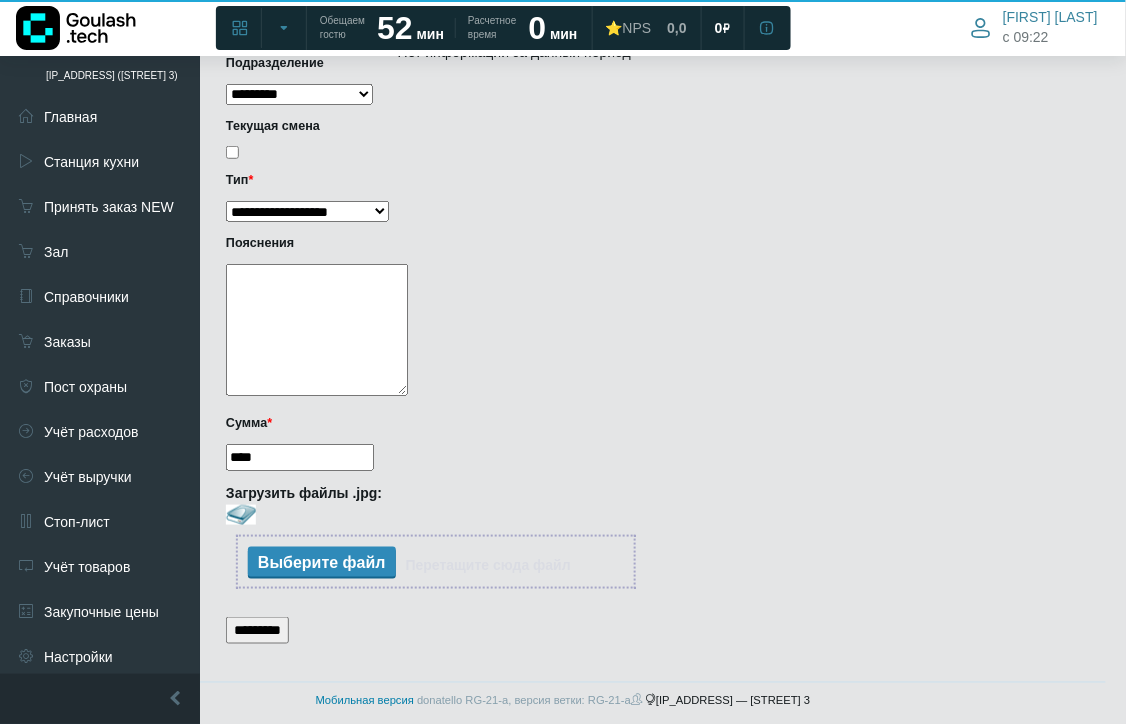 type on "****" 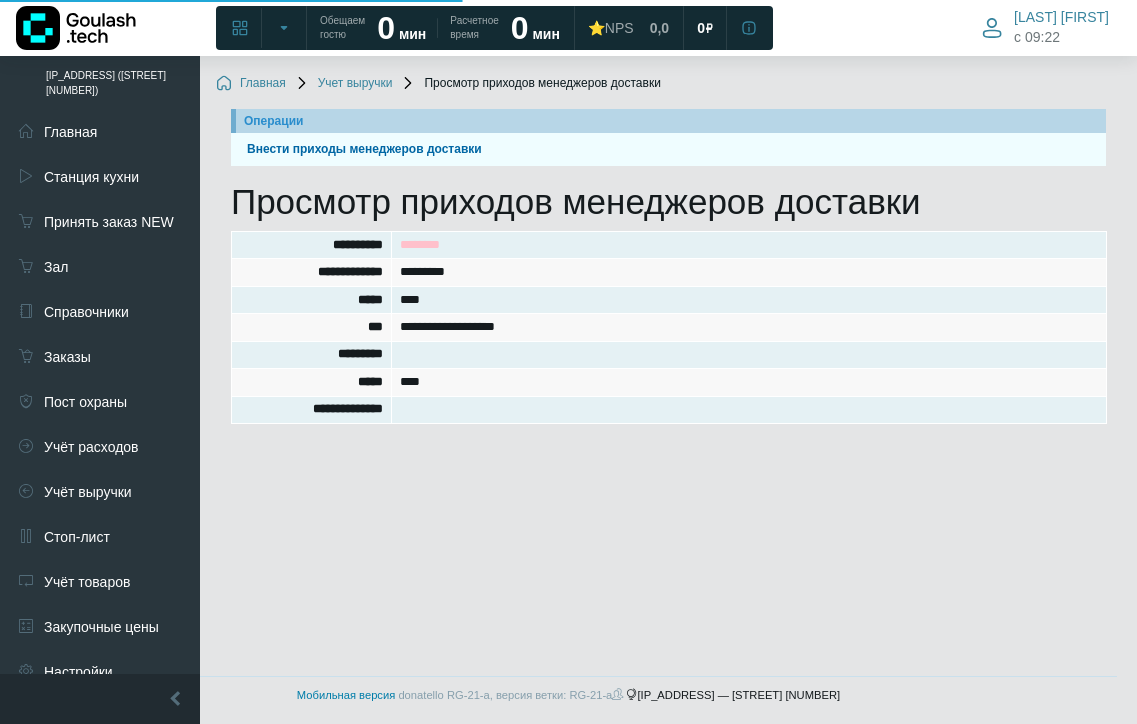 scroll, scrollTop: 0, scrollLeft: 0, axis: both 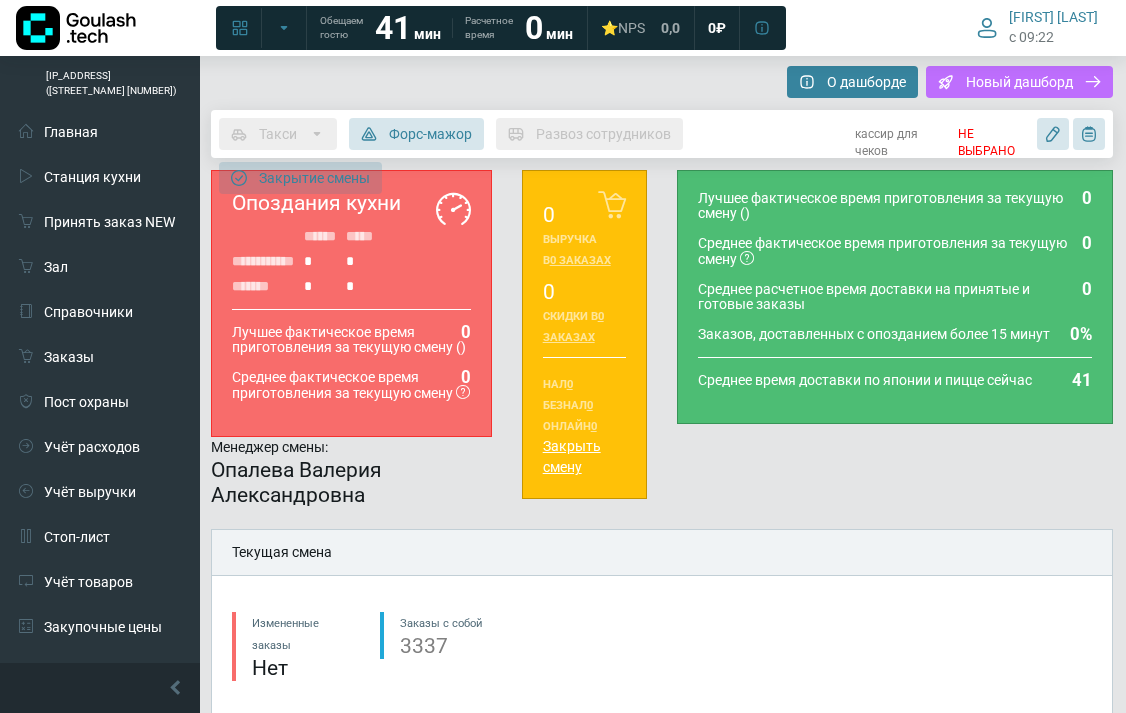 type on "**********" 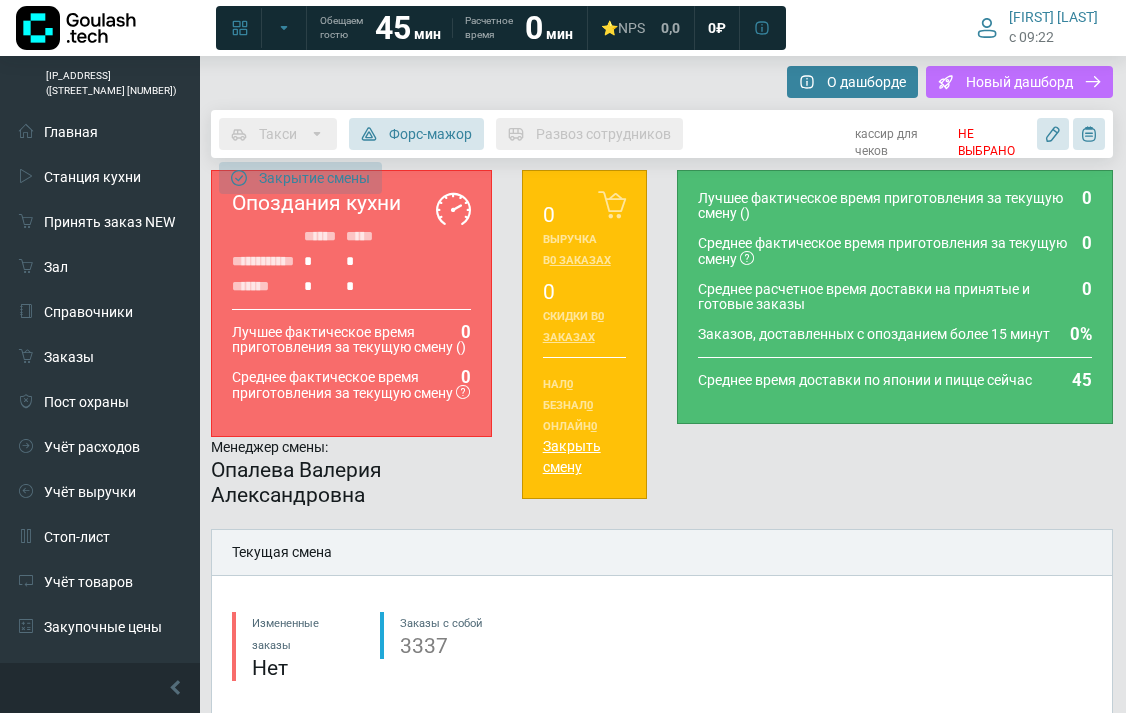 type on "**********" 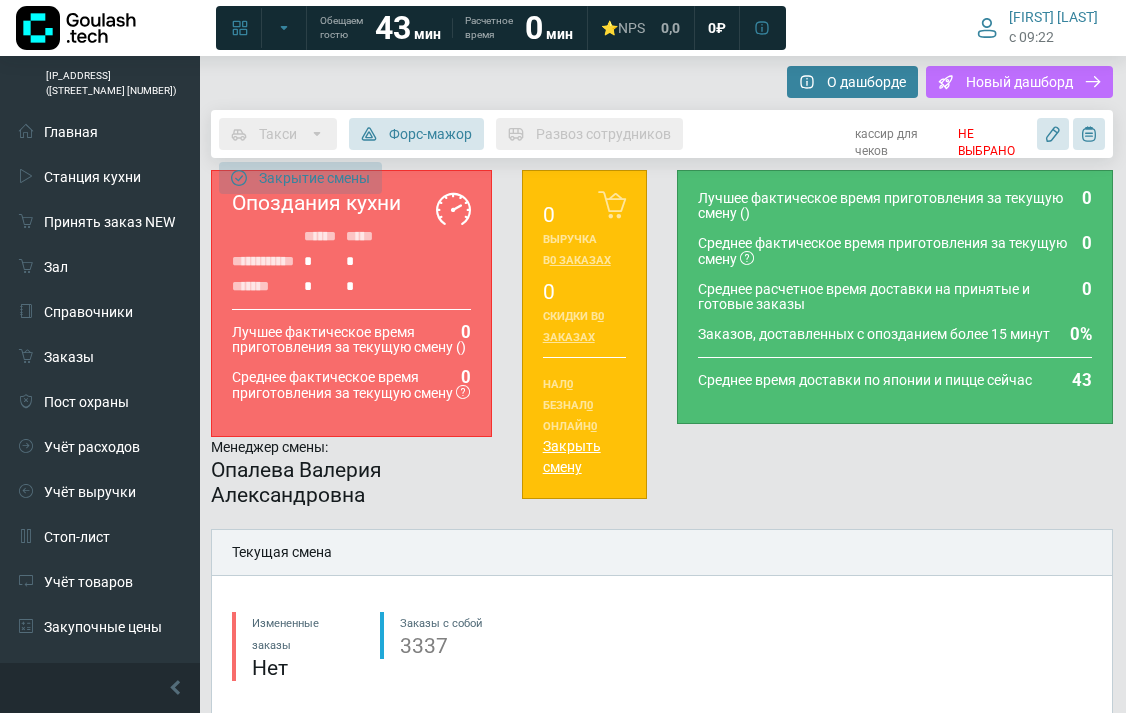 type on "**********" 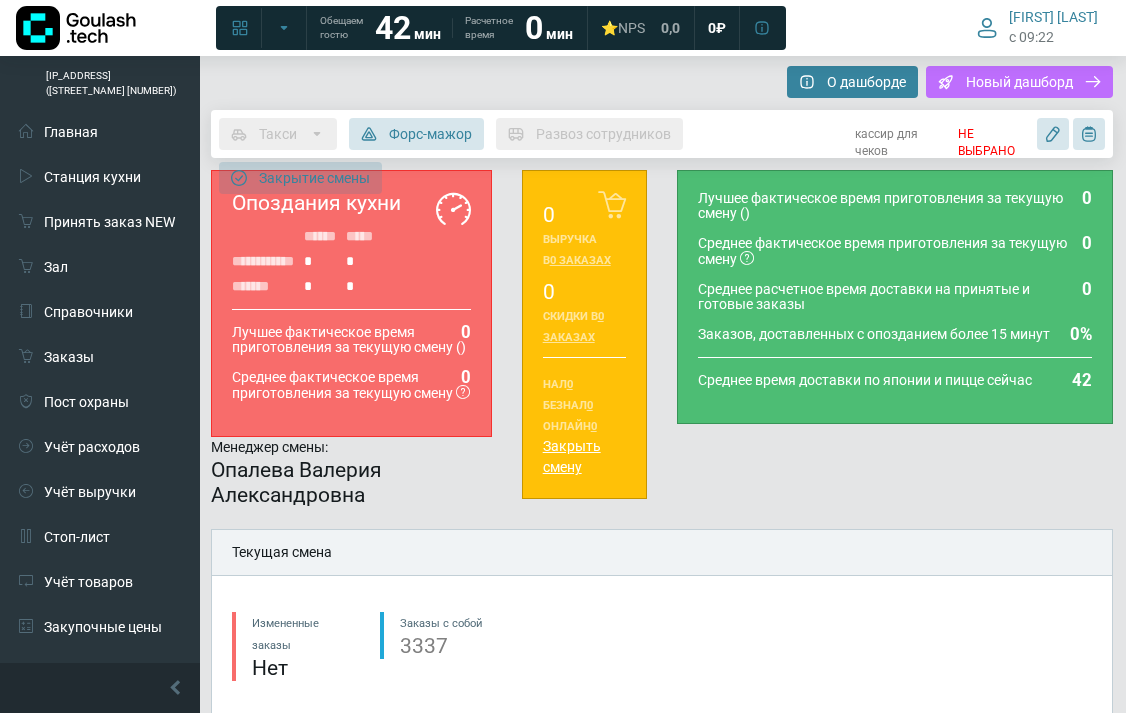 type on "**********" 